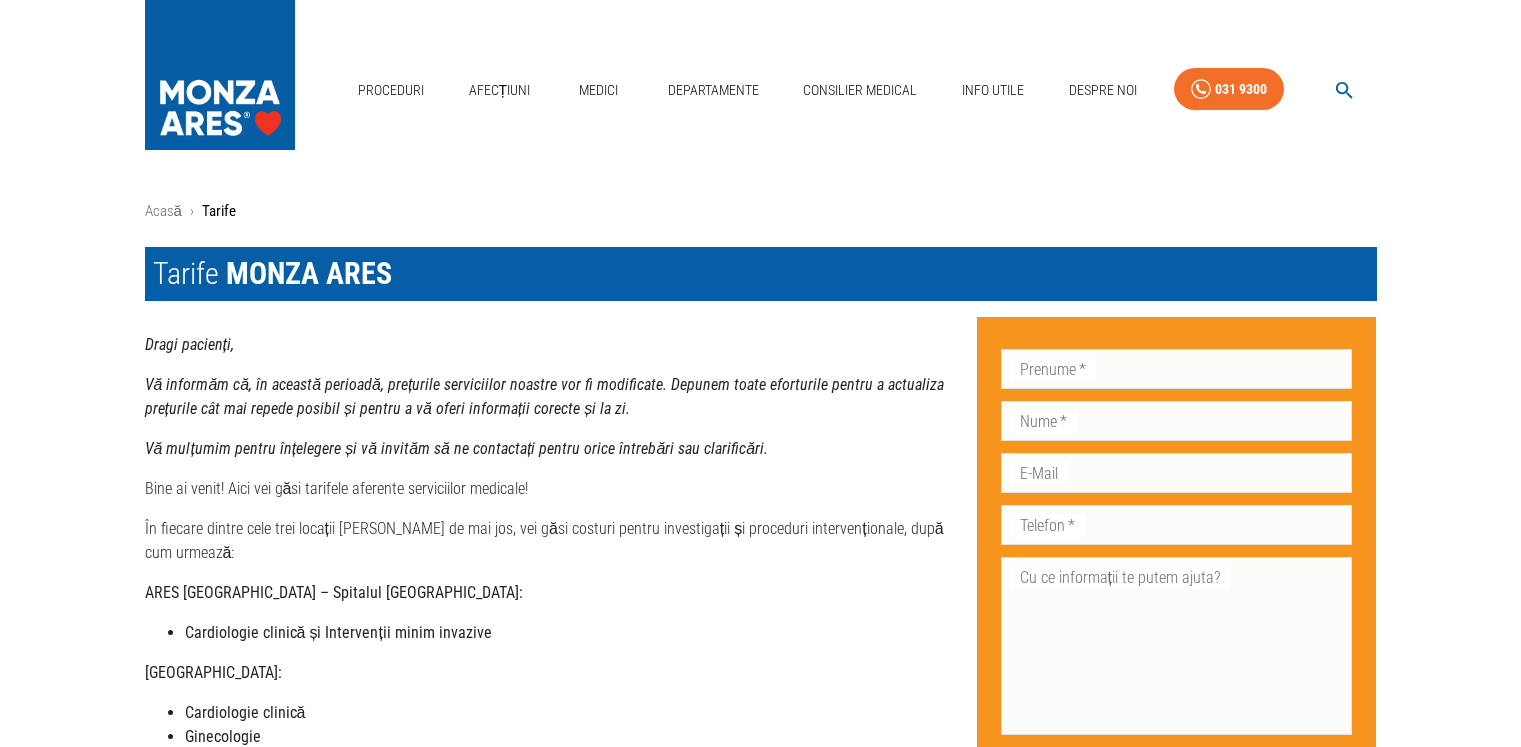 scroll, scrollTop: 0, scrollLeft: 0, axis: both 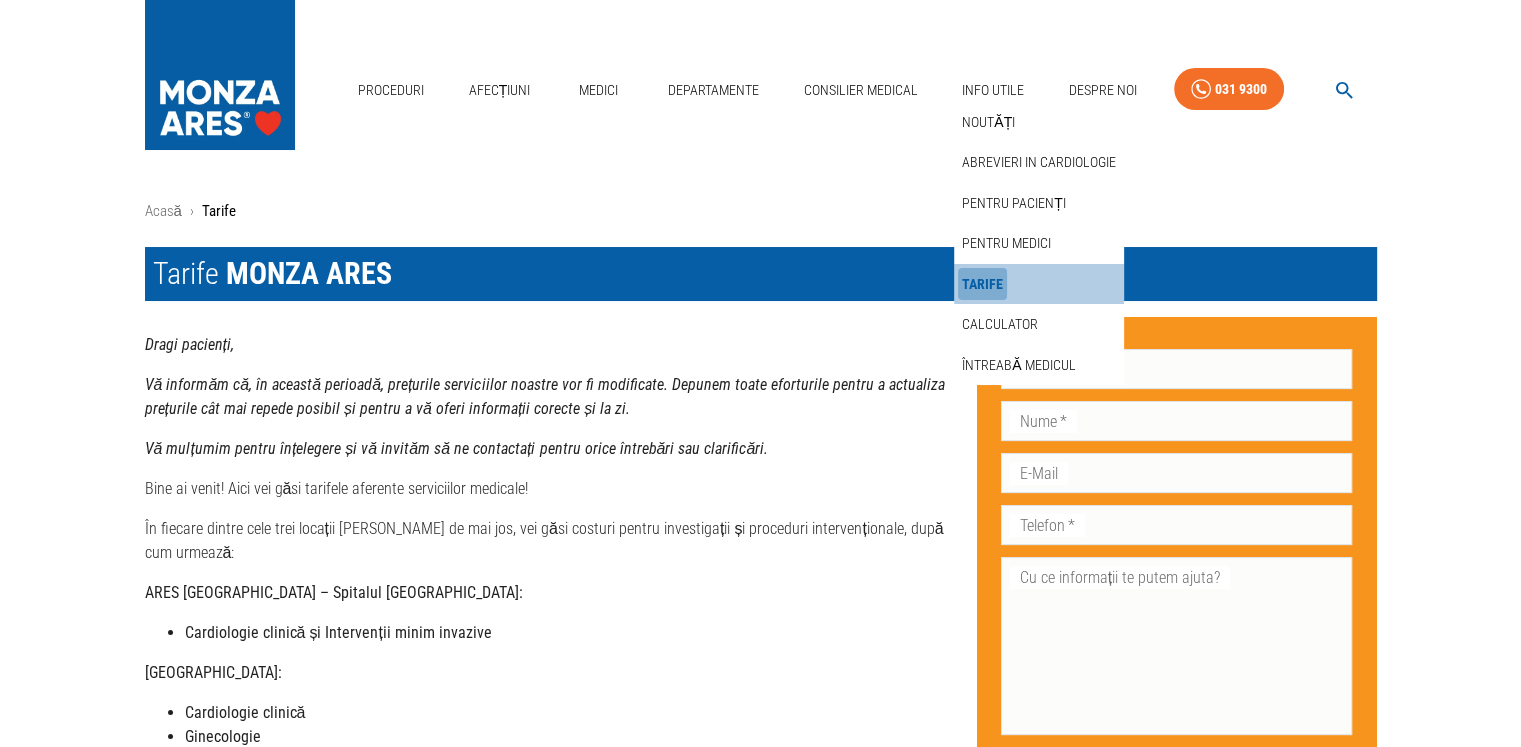 click on "Tarife" at bounding box center [982, 284] 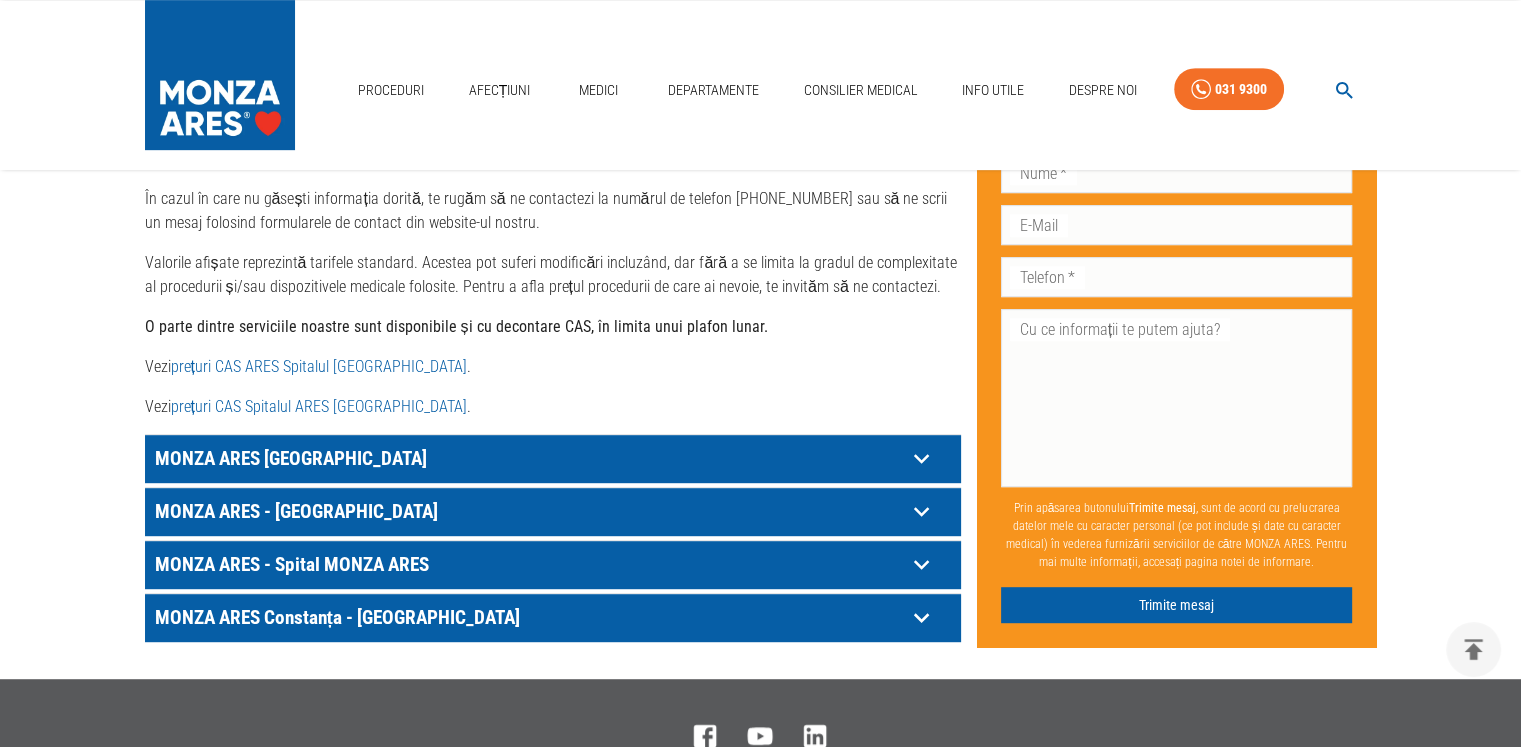 scroll, scrollTop: 1100, scrollLeft: 0, axis: vertical 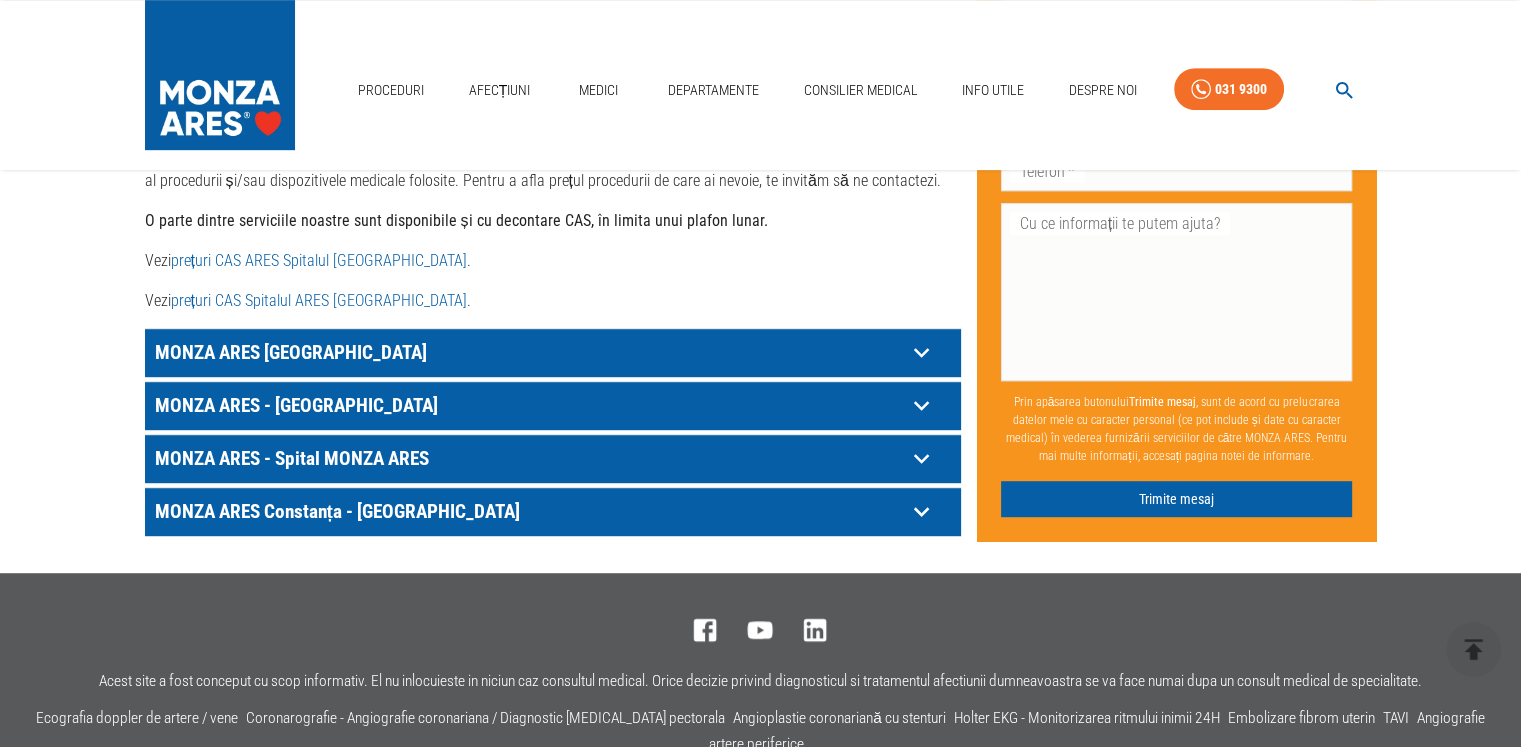 click 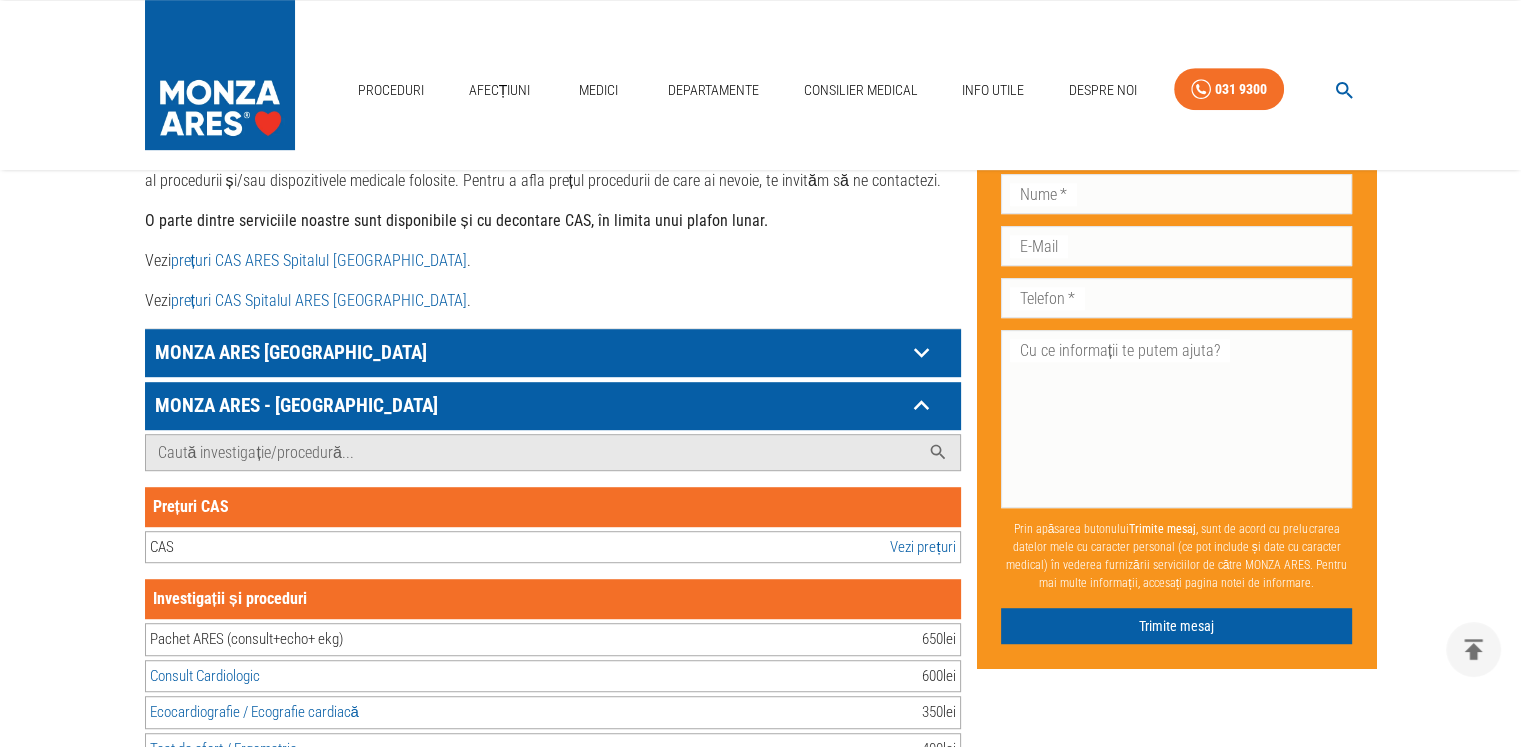 click on "CAS Vezi prețuri" at bounding box center (553, 547) 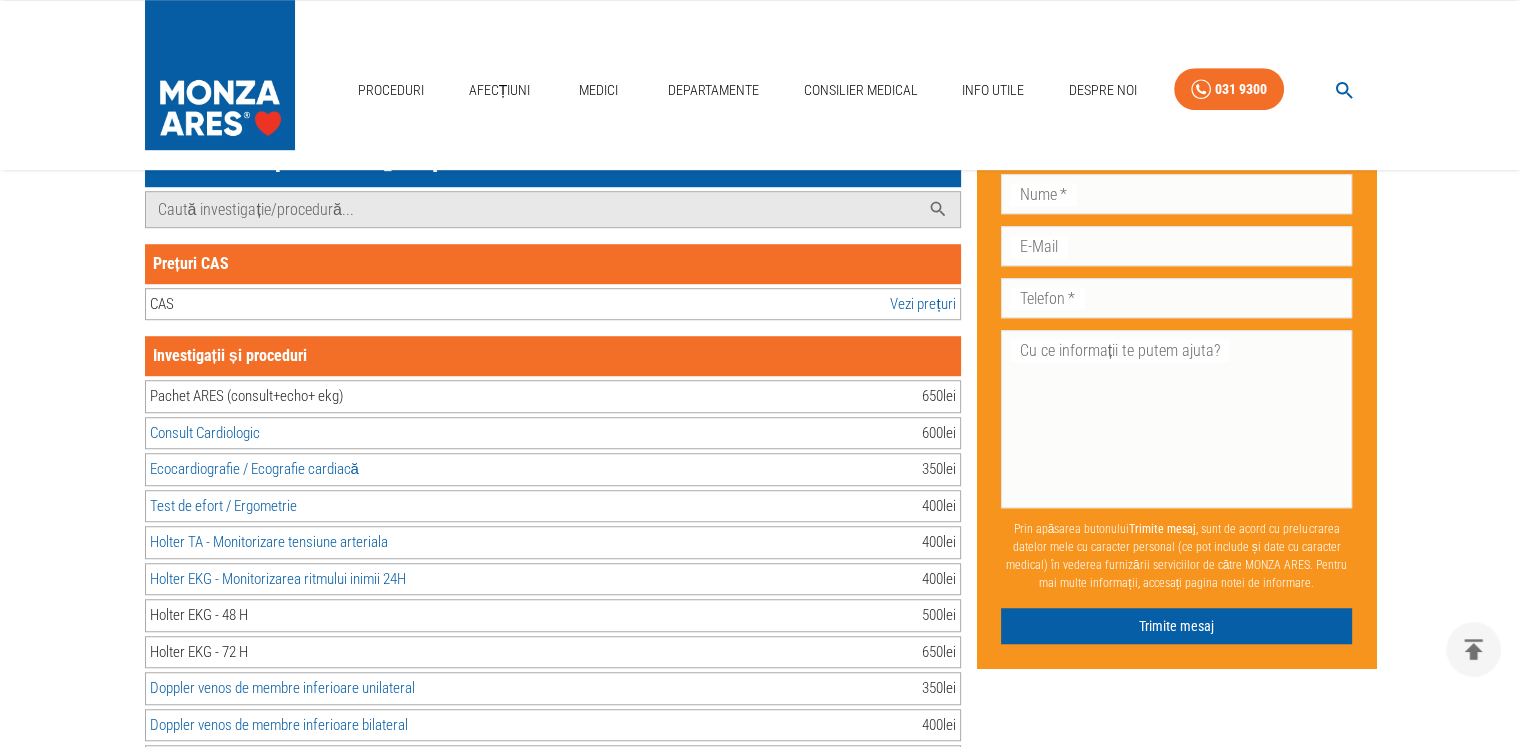 scroll, scrollTop: 1300, scrollLeft: 0, axis: vertical 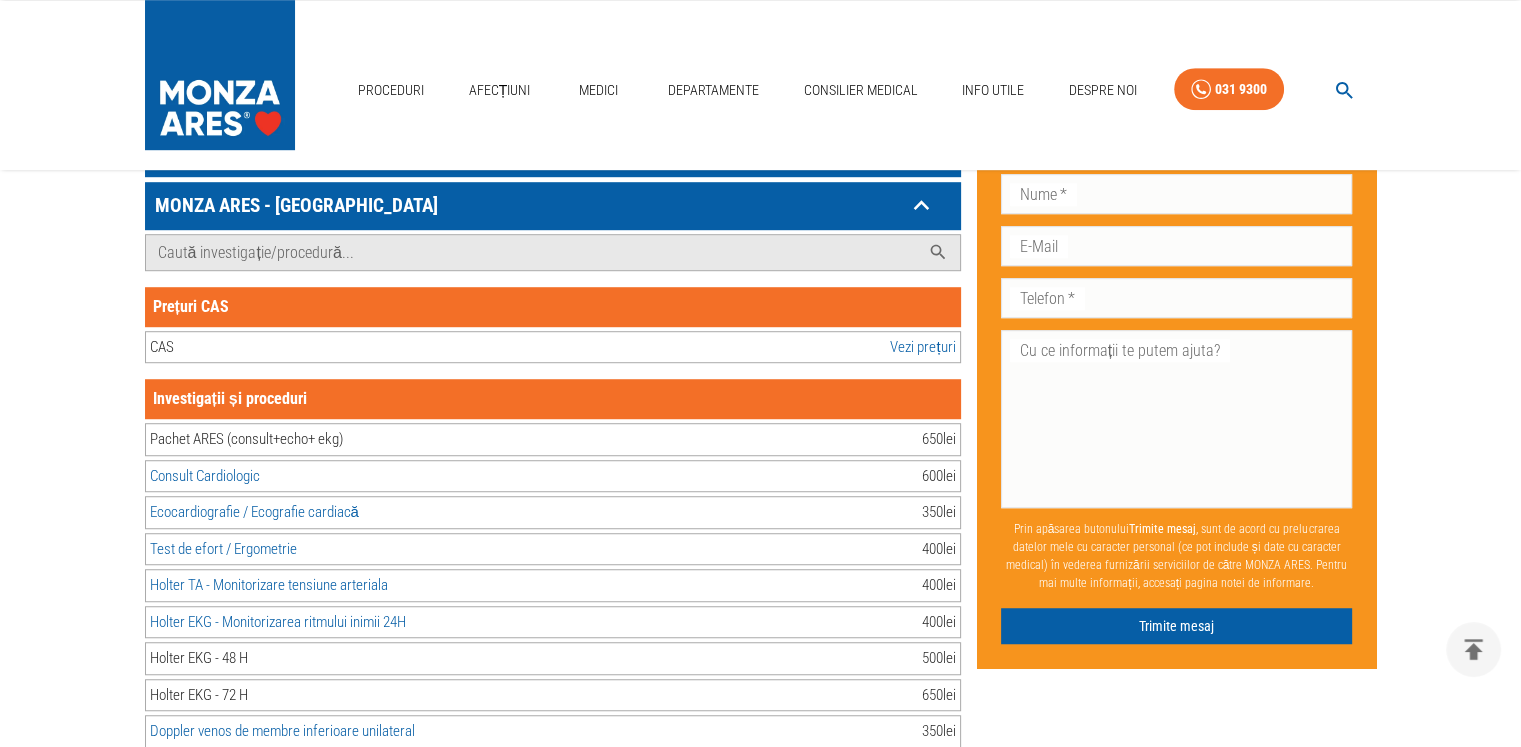click on "Vezi prețuri" at bounding box center [922, 347] 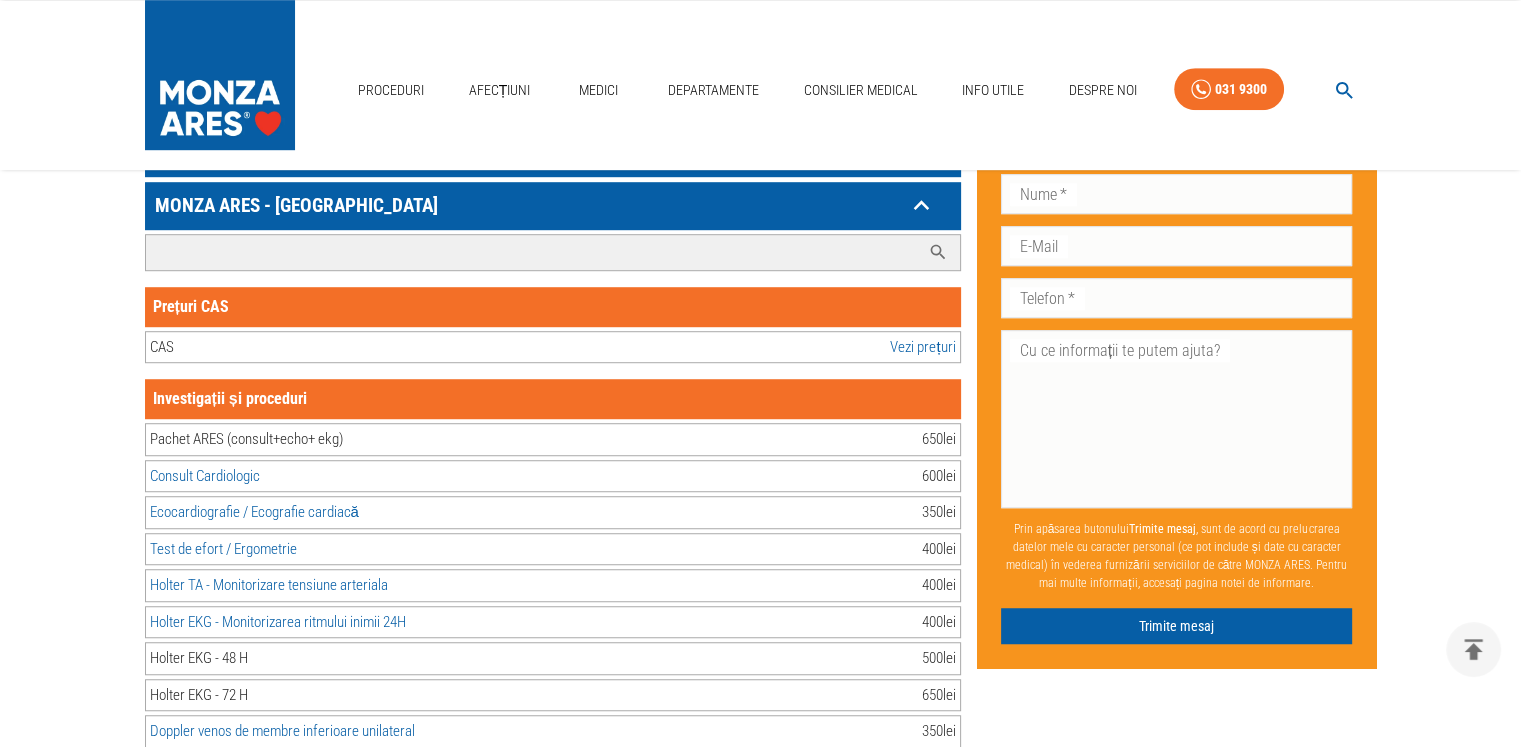 click on "Caută investigație/procedură..." at bounding box center (533, 252) 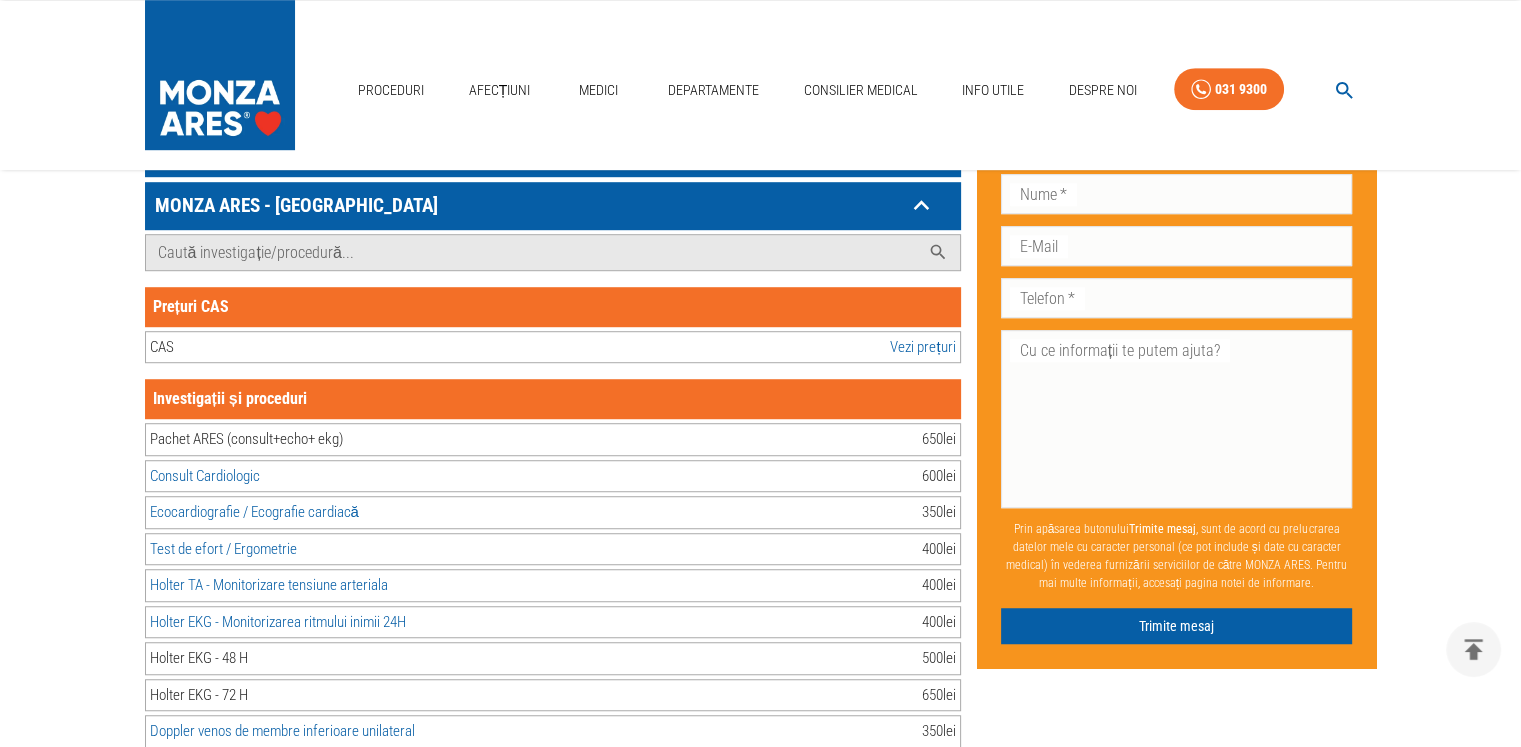 click on "Vezi prețuri" at bounding box center (922, 347) 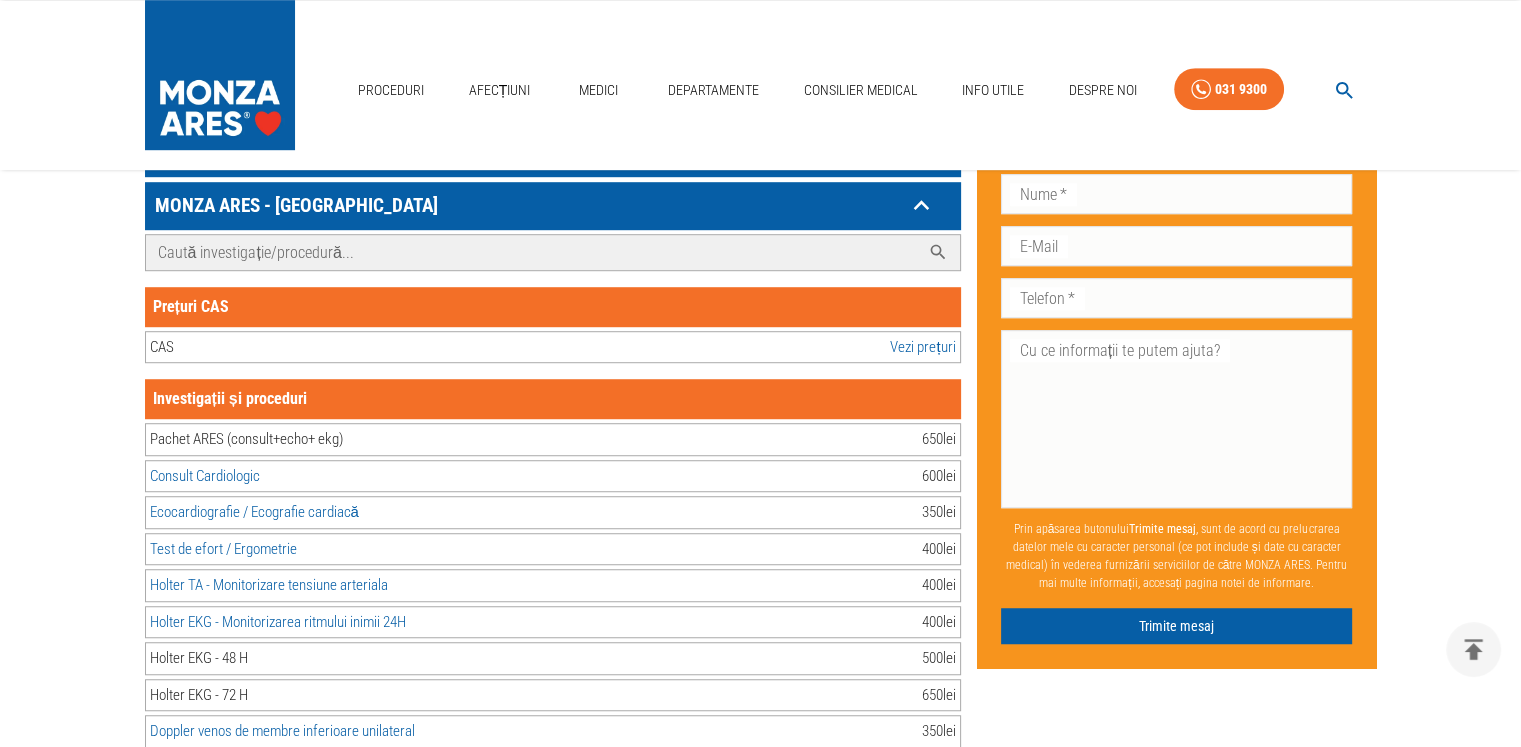 click on "Caută investigație/procedură..." at bounding box center (533, 252) 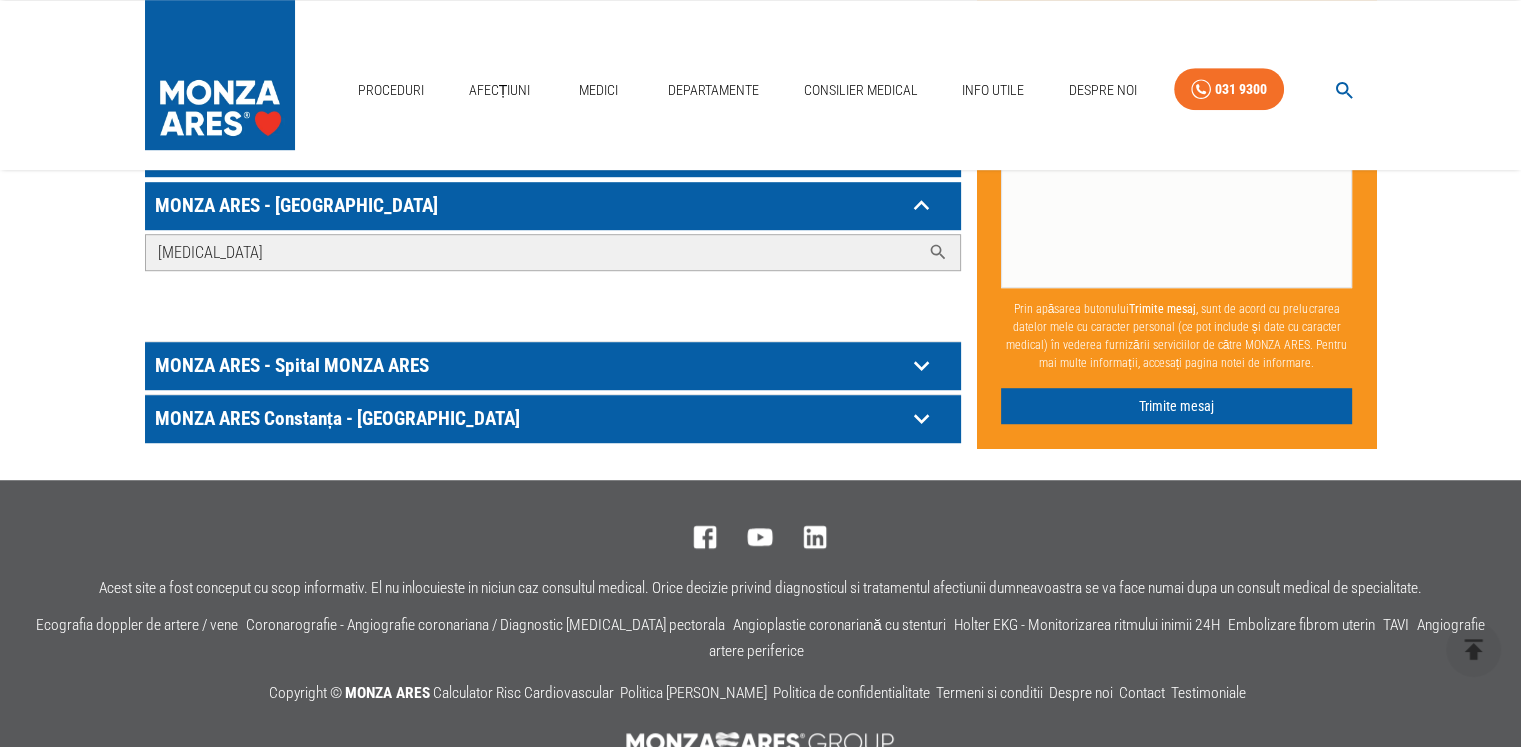 type on "MITRACLIP" 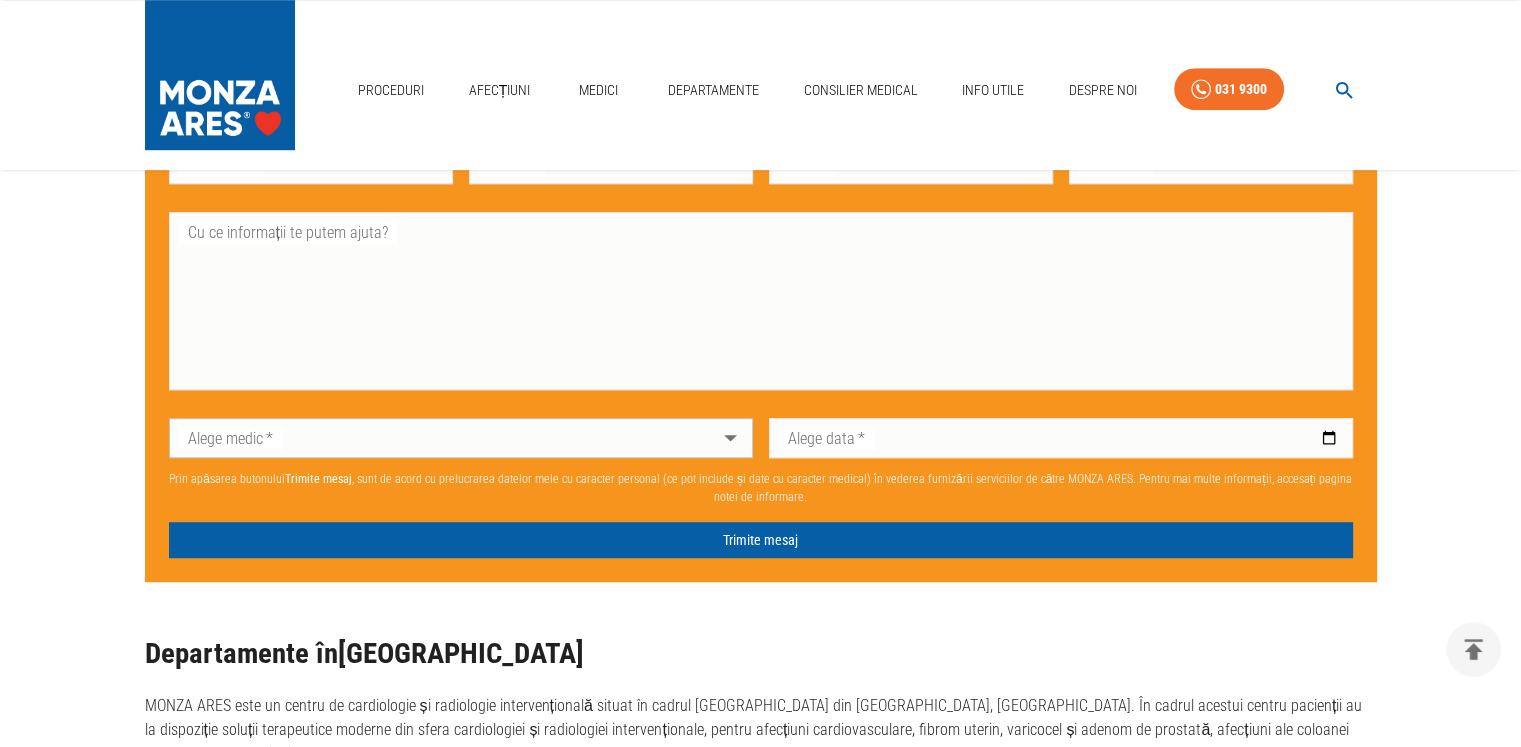 scroll, scrollTop: 1900, scrollLeft: 0, axis: vertical 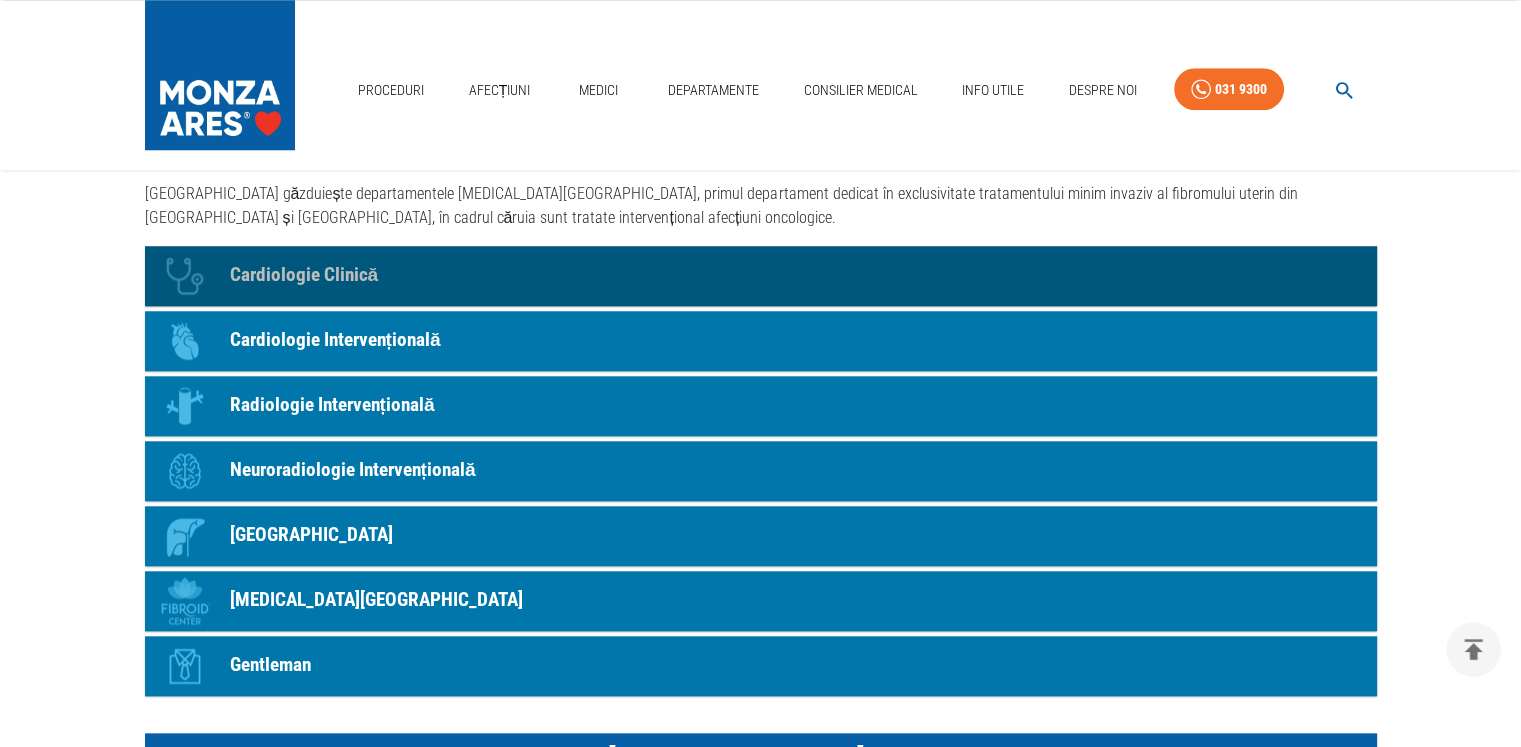 click on "Cardiologie Clinică" at bounding box center [304, 275] 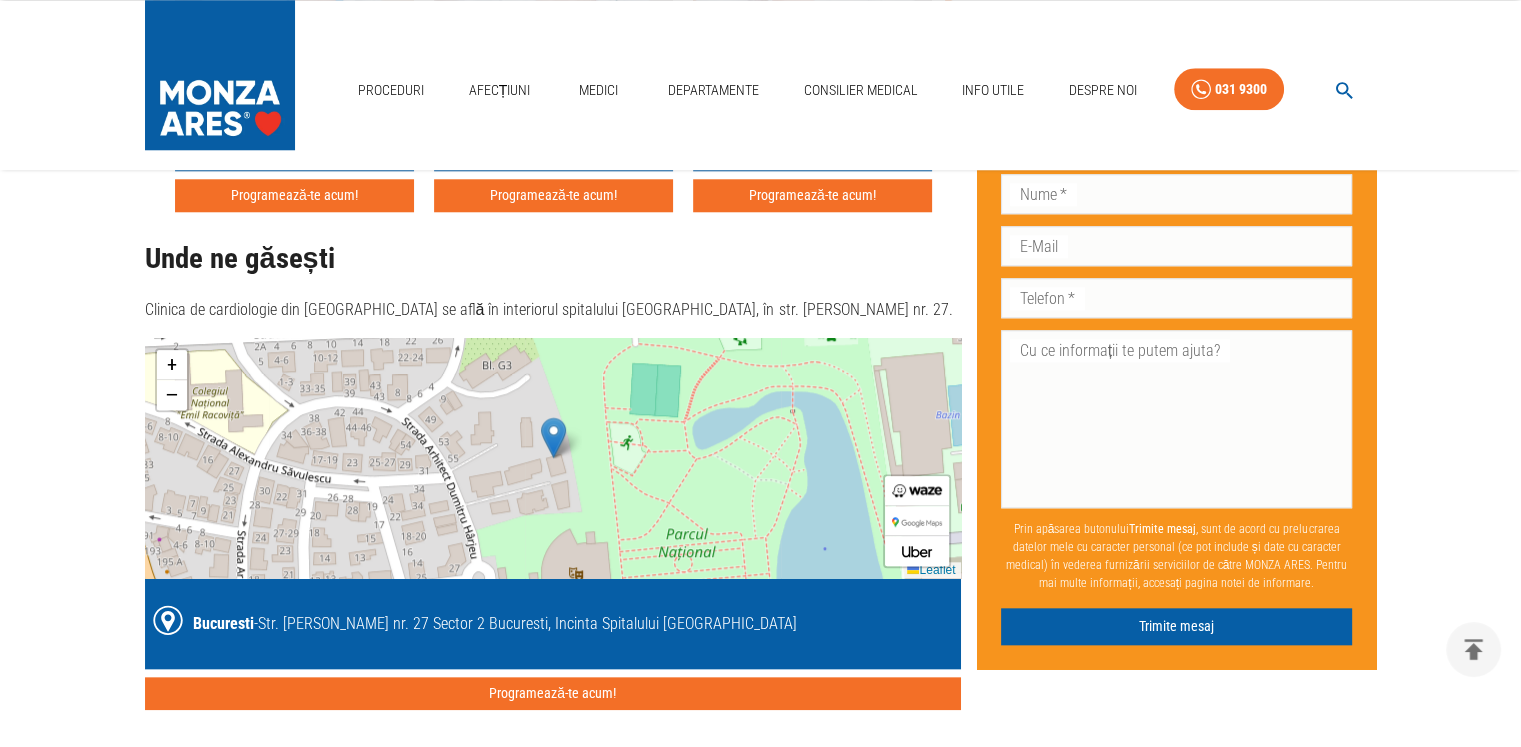 scroll, scrollTop: 1968, scrollLeft: 0, axis: vertical 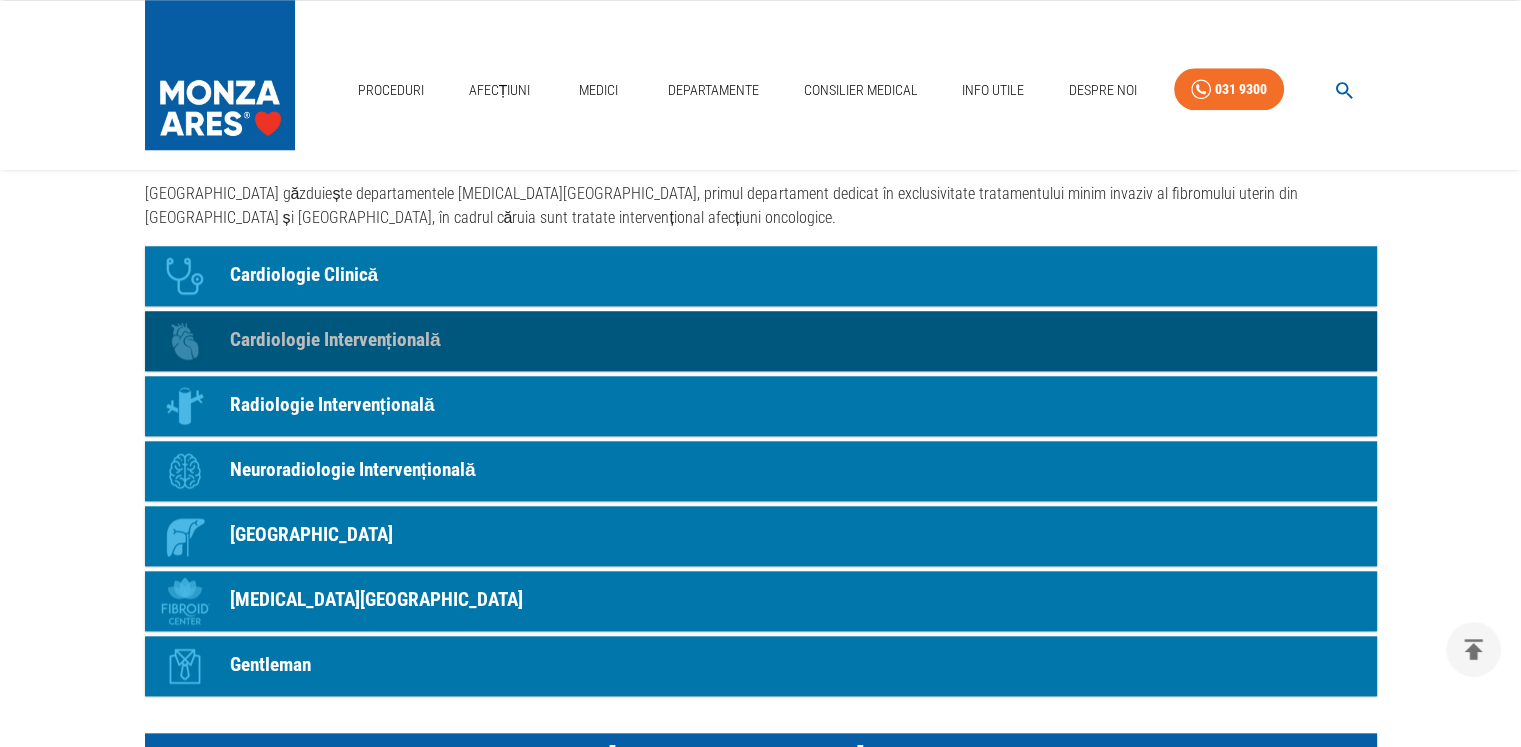 click on "Cardiologie Intervențională" at bounding box center [335, 340] 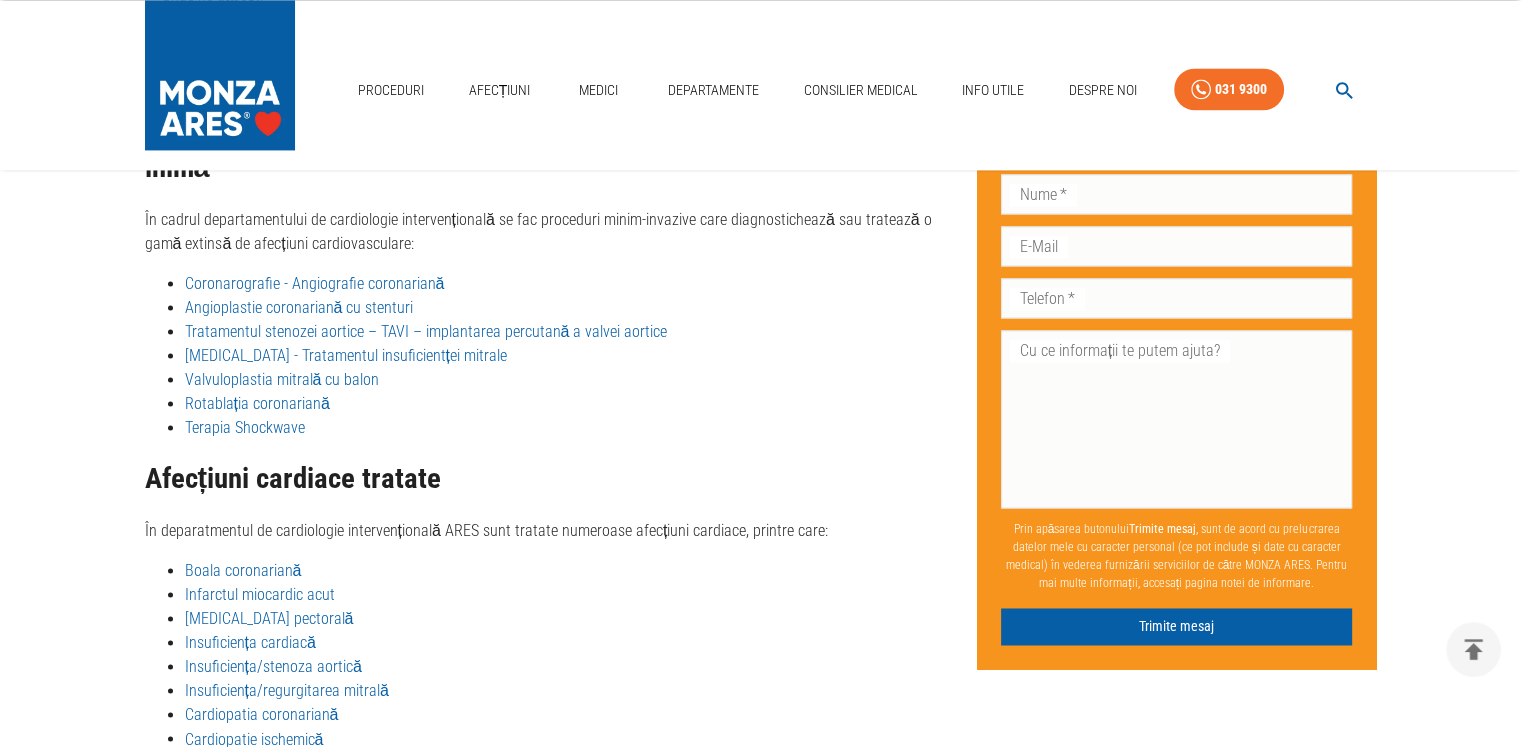 click on "MitraClip - Tratamentul insuficientței mitrale" at bounding box center (346, 355) 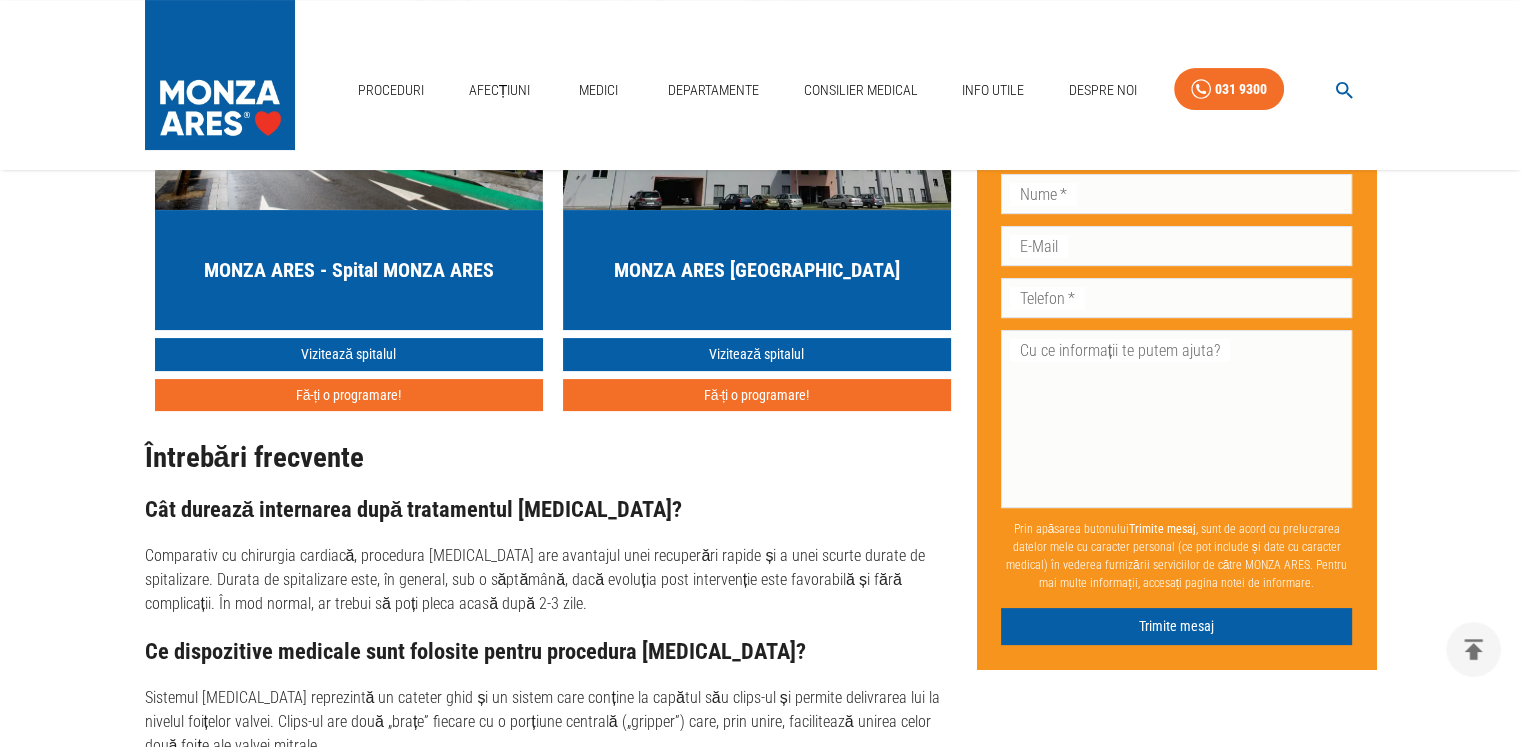 scroll, scrollTop: 0, scrollLeft: 0, axis: both 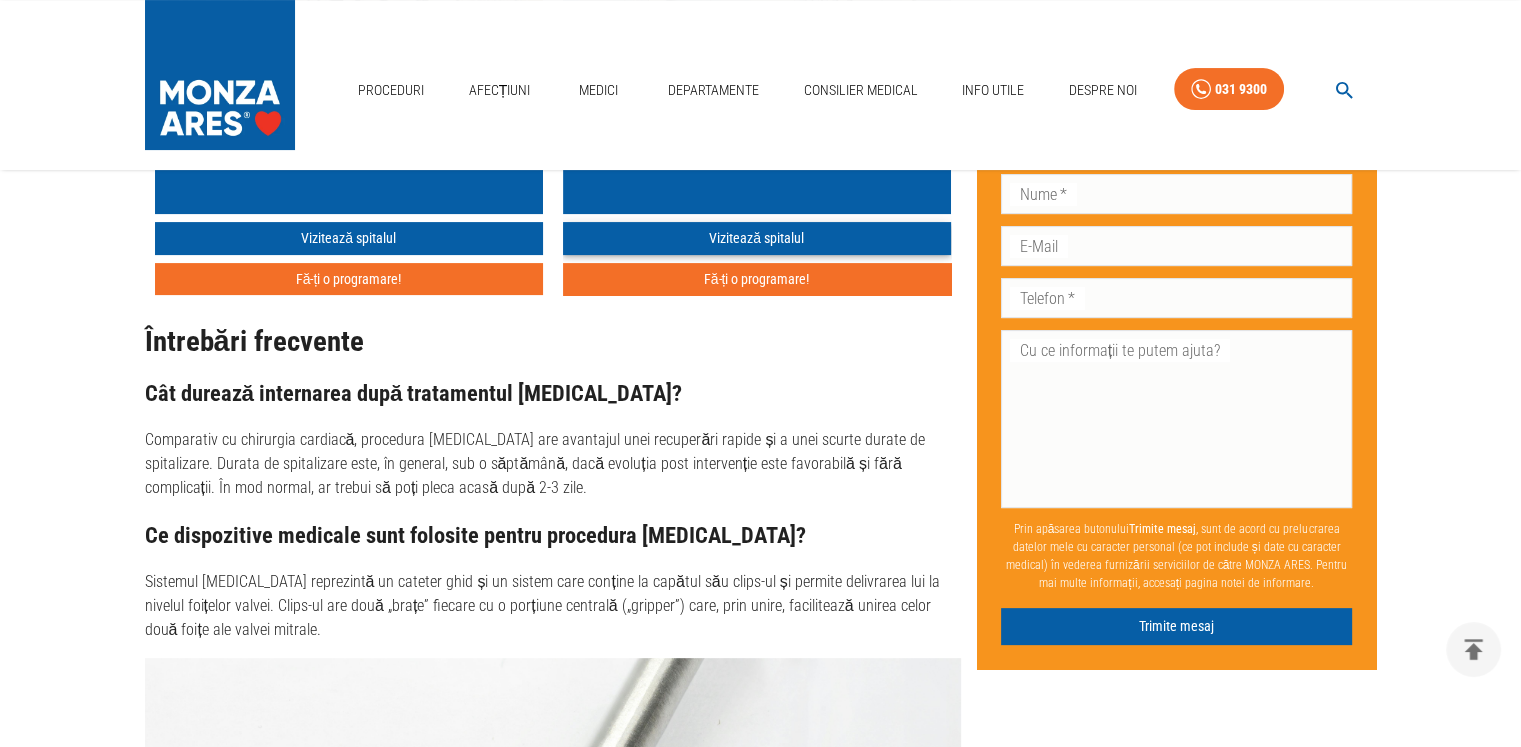 click on "Vizitează spitalul" at bounding box center (757, 238) 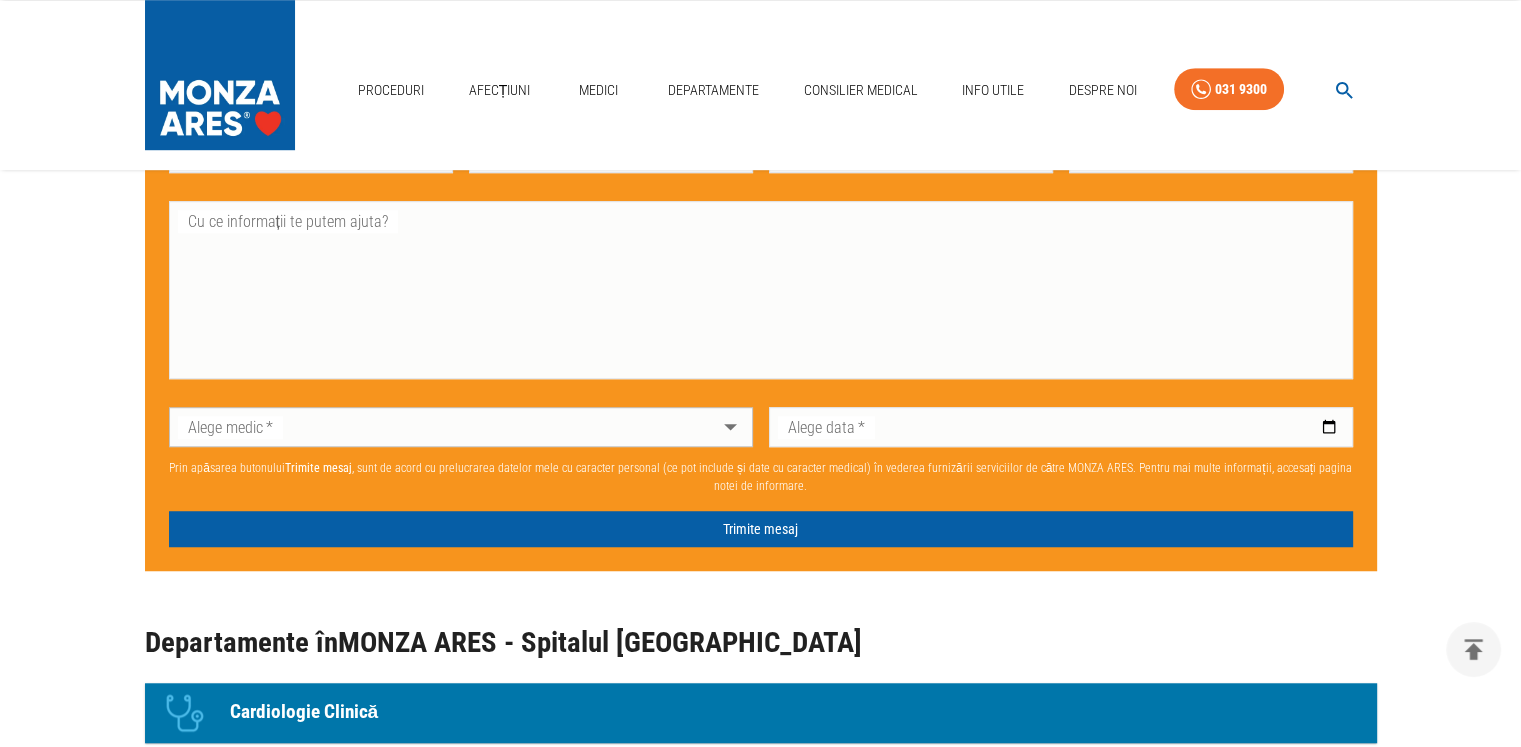scroll, scrollTop: 1400, scrollLeft: 0, axis: vertical 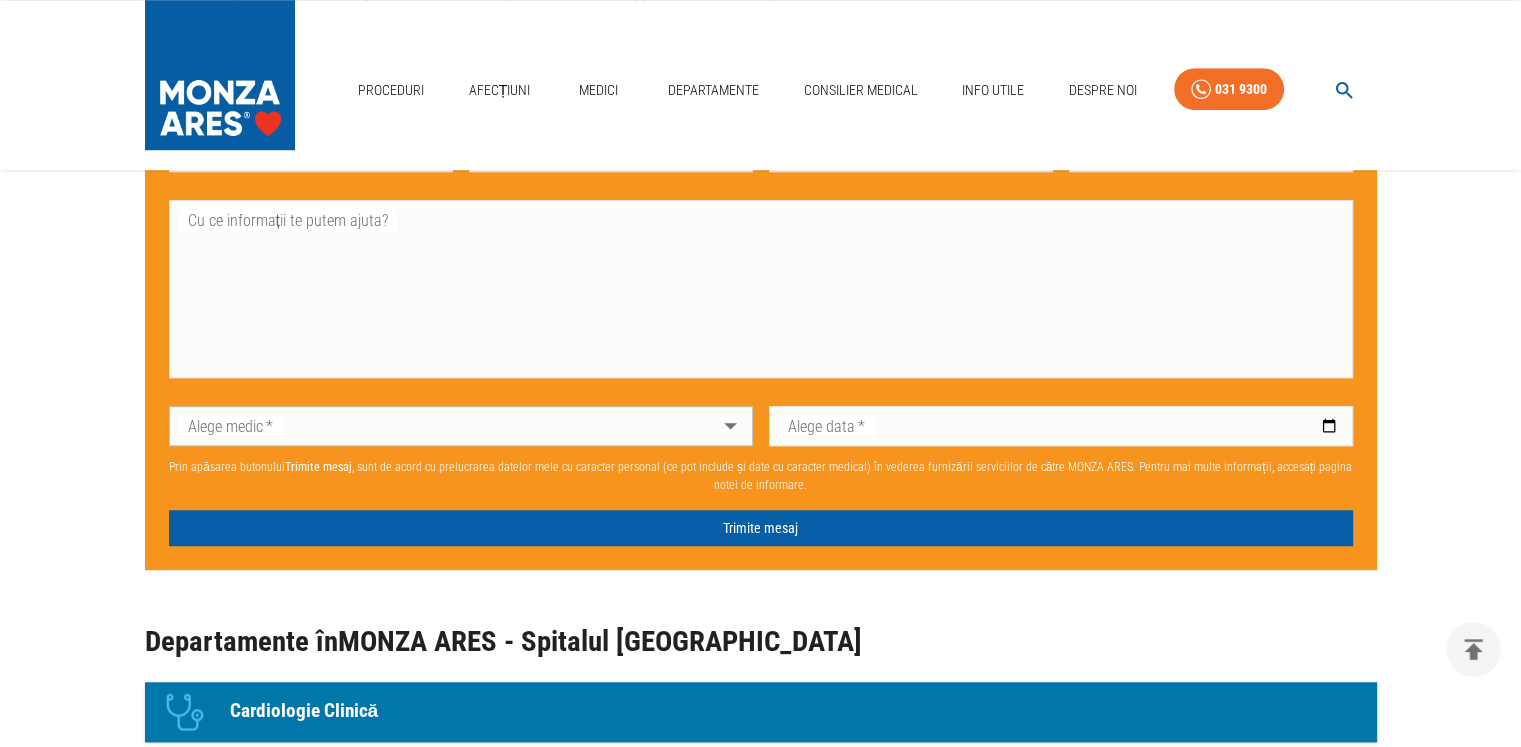click on "Proceduri Afecțiuni Medici Departamente Consilier Medical Info Utile Despre Noi 031 9300 Acasă › Locații › MONZA ARES București MONZA ARES - Spitalul Monza Clinica de cardiologie MONZA ARES București este cel mai important centru de cardiologie intervențională din România. Beneficiază de trei săli de angiografie echipate la standarde europene, o secție de cardiologie clinică și un ambulatoriu de specialitate cu 6 cabinete medicale. MONZA ARES București este situat în incinta Spitalului Monza și beneficiază de suport chirurgical pentru procedurile intervenționale și cele hibrid. Este singurul centru din țară unde au loc proceduri intervenționale complexe precum Mitraclip, Jetstream, Rotablatie sau proceduri CTO (Angioplastii complexe).  Don’t fill this out if you're human: Solicită o programare Prenume   * Prenume   * Nume   * Nume   * E-Mail E-Mail Telefon   * Telefon   * Cu ce informații te putem ajuta? x Cu ce informații te putem ajuta? Alege medic   * ​   *" at bounding box center [760, 2270] 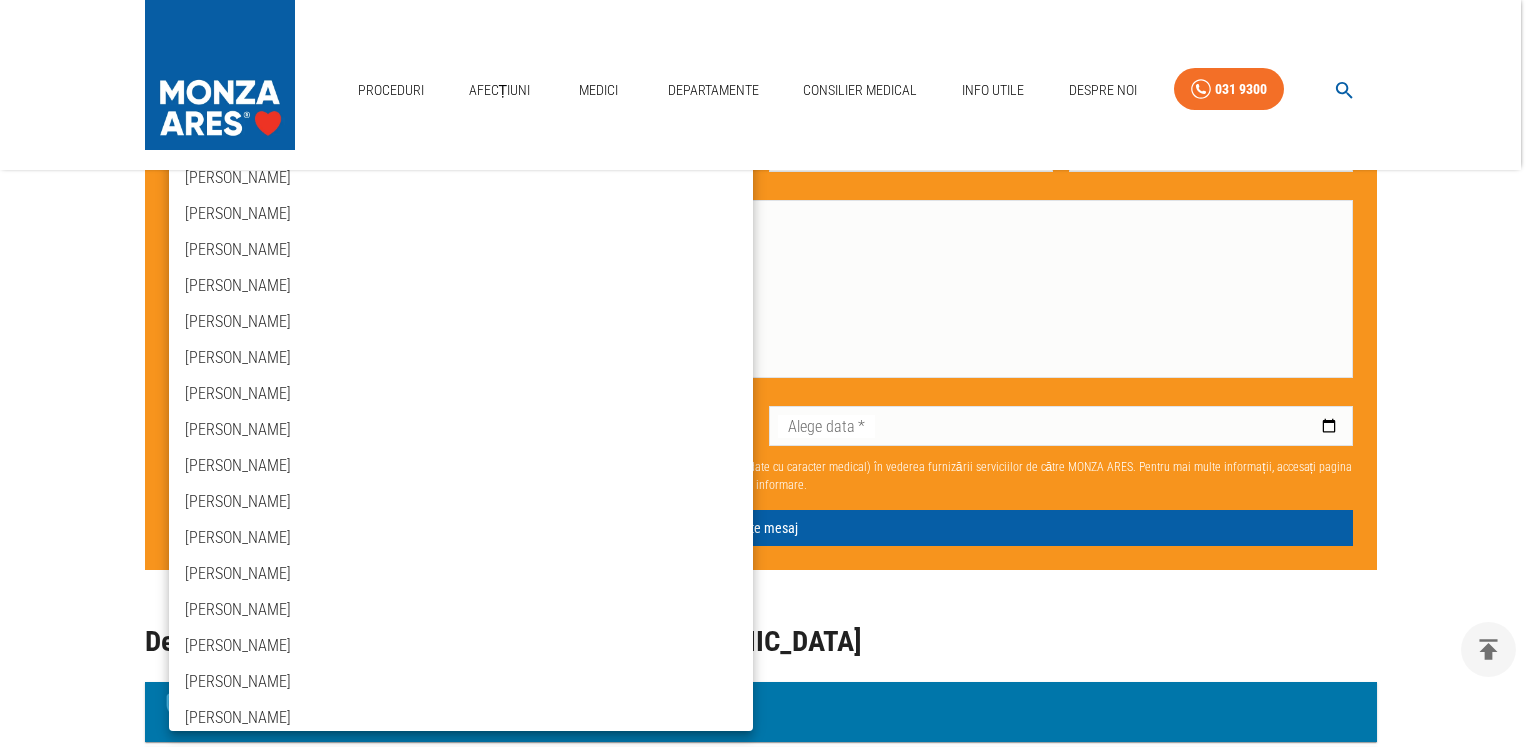 click at bounding box center (768, 373) 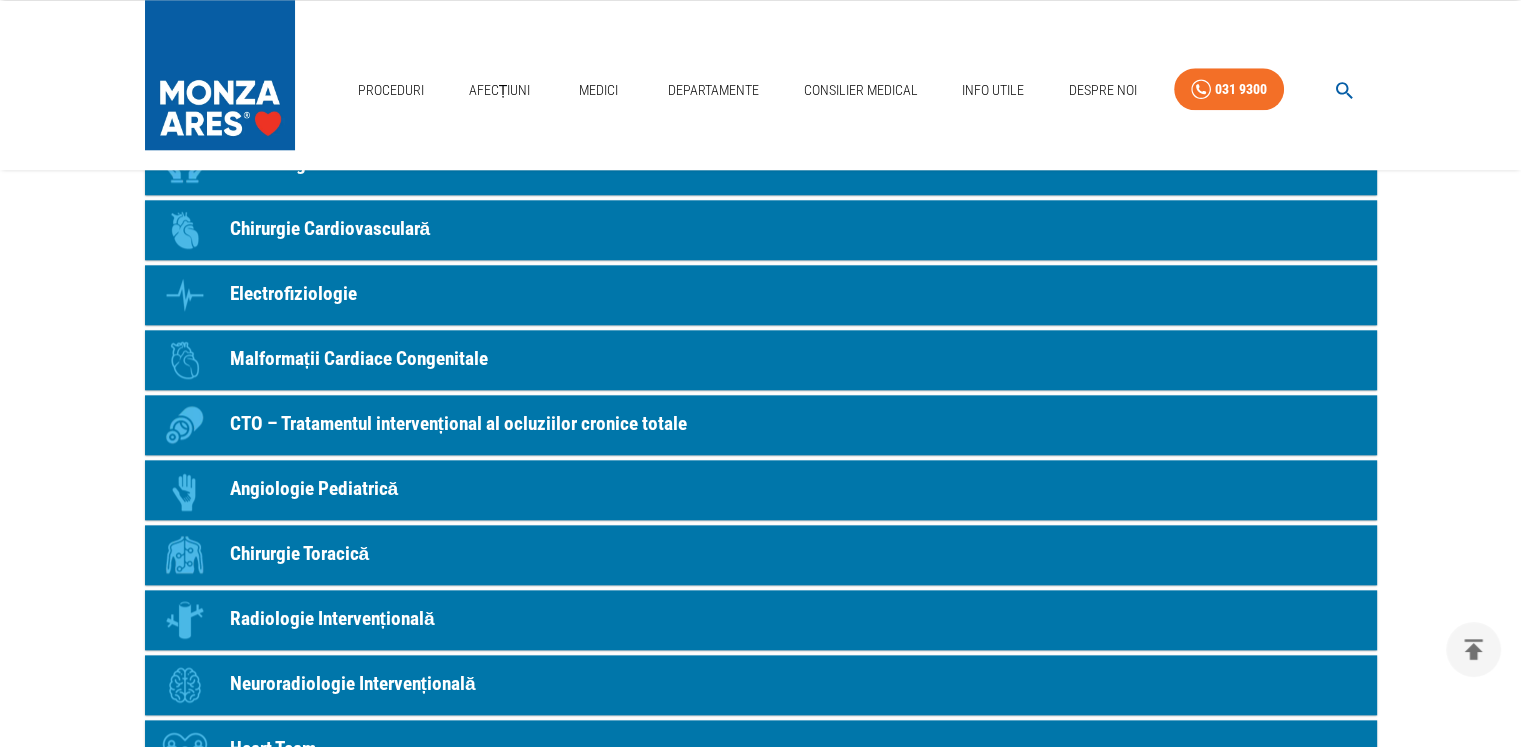 scroll, scrollTop: 1788, scrollLeft: 0, axis: vertical 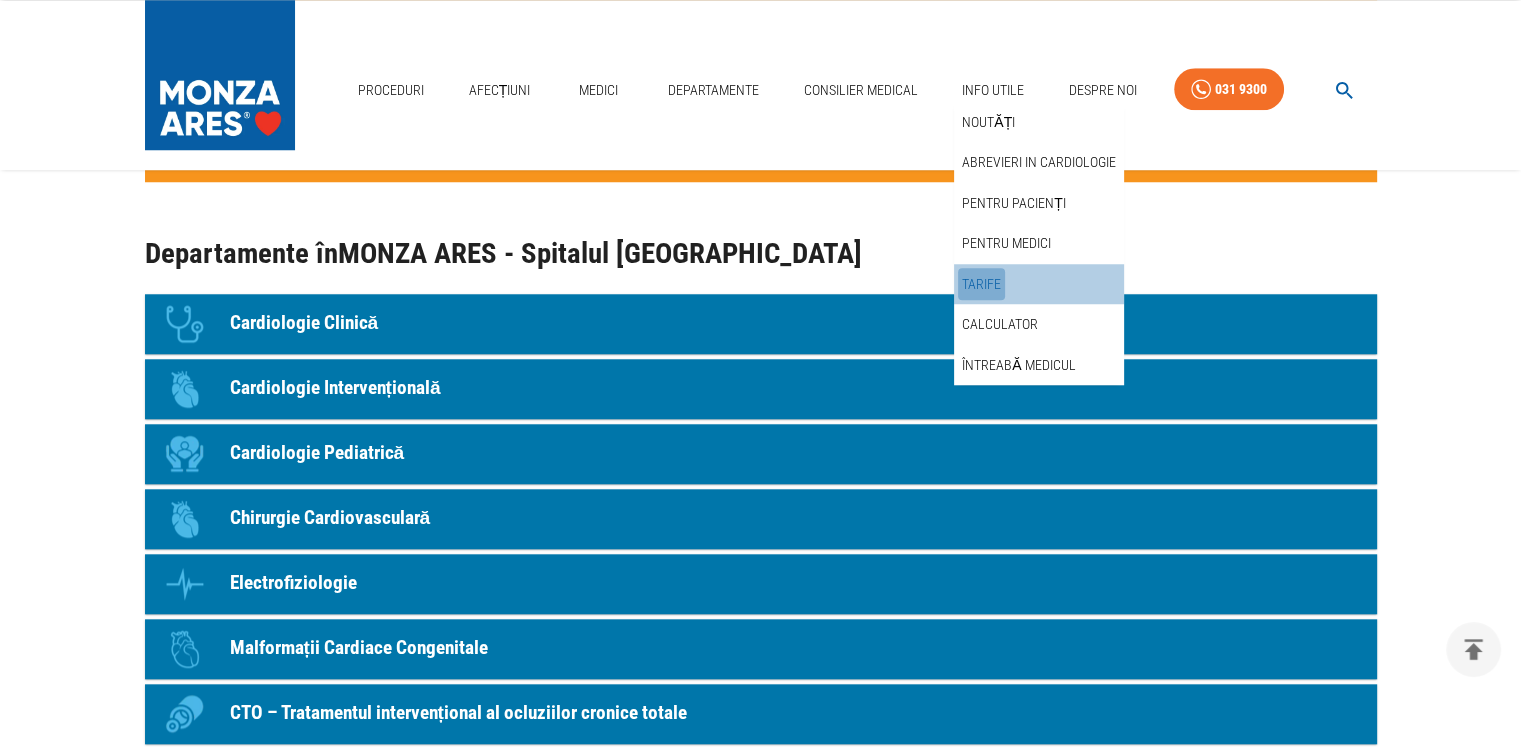 click on "Tarife" at bounding box center (981, 284) 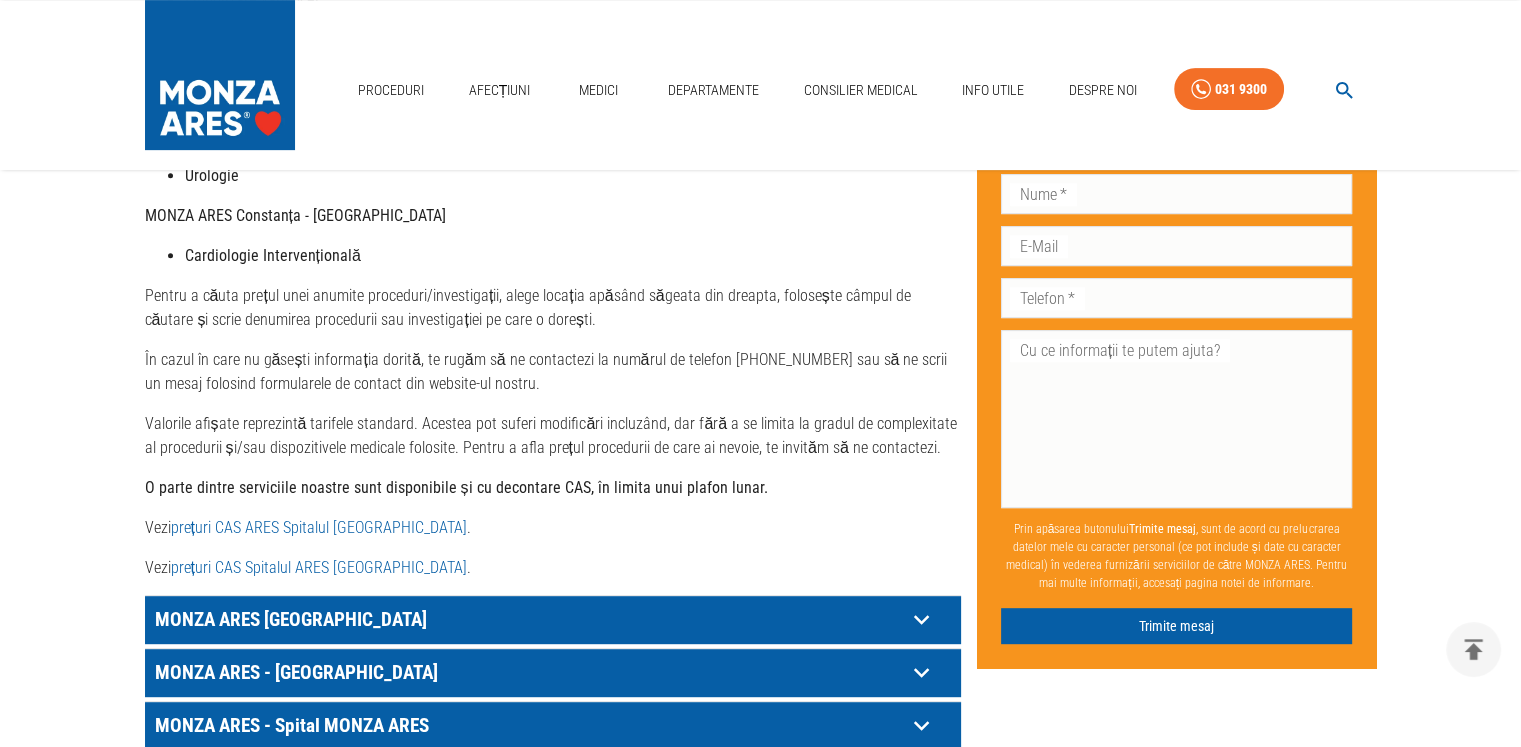 scroll, scrollTop: 900, scrollLeft: 0, axis: vertical 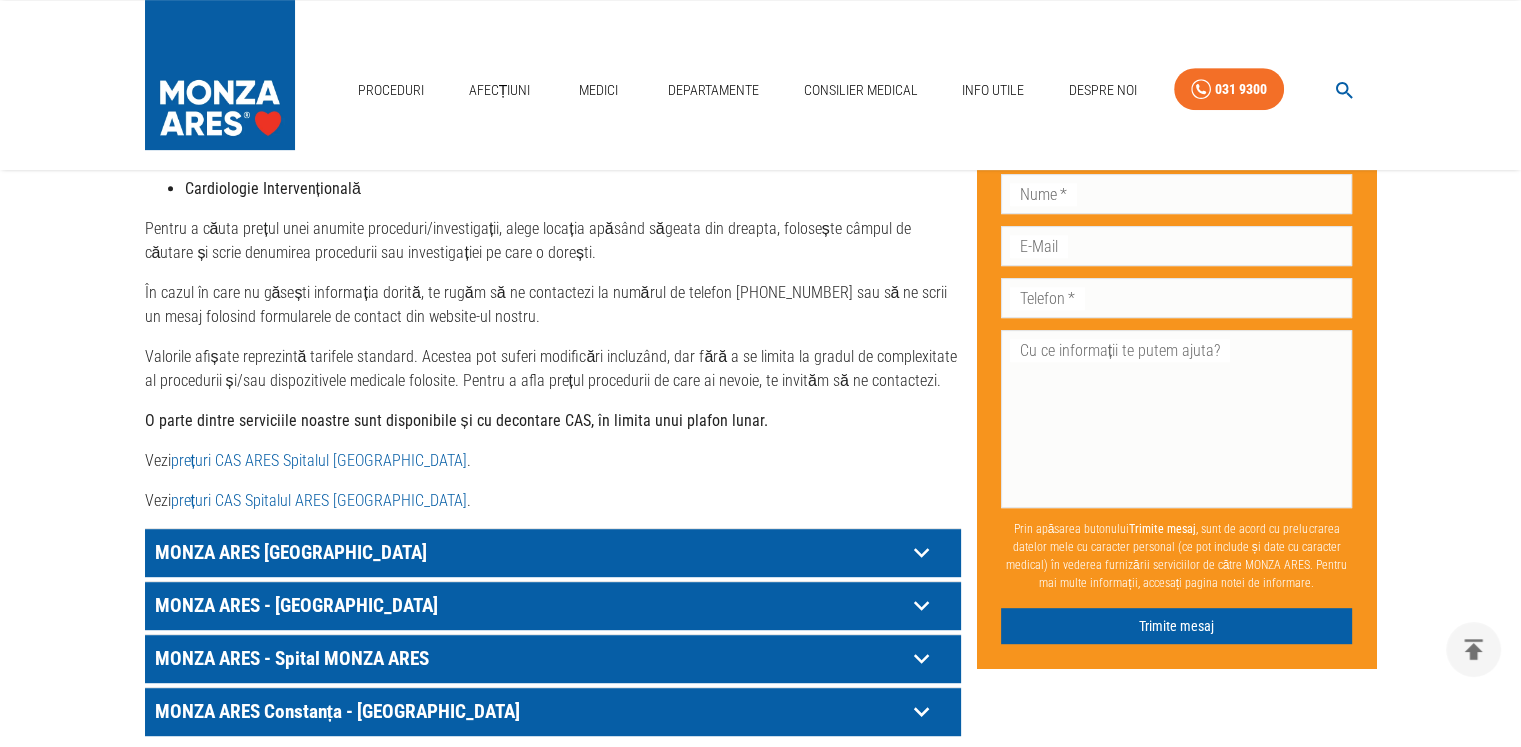 click on "prețuri CAS ARES Spitalul Monza" at bounding box center (319, 460) 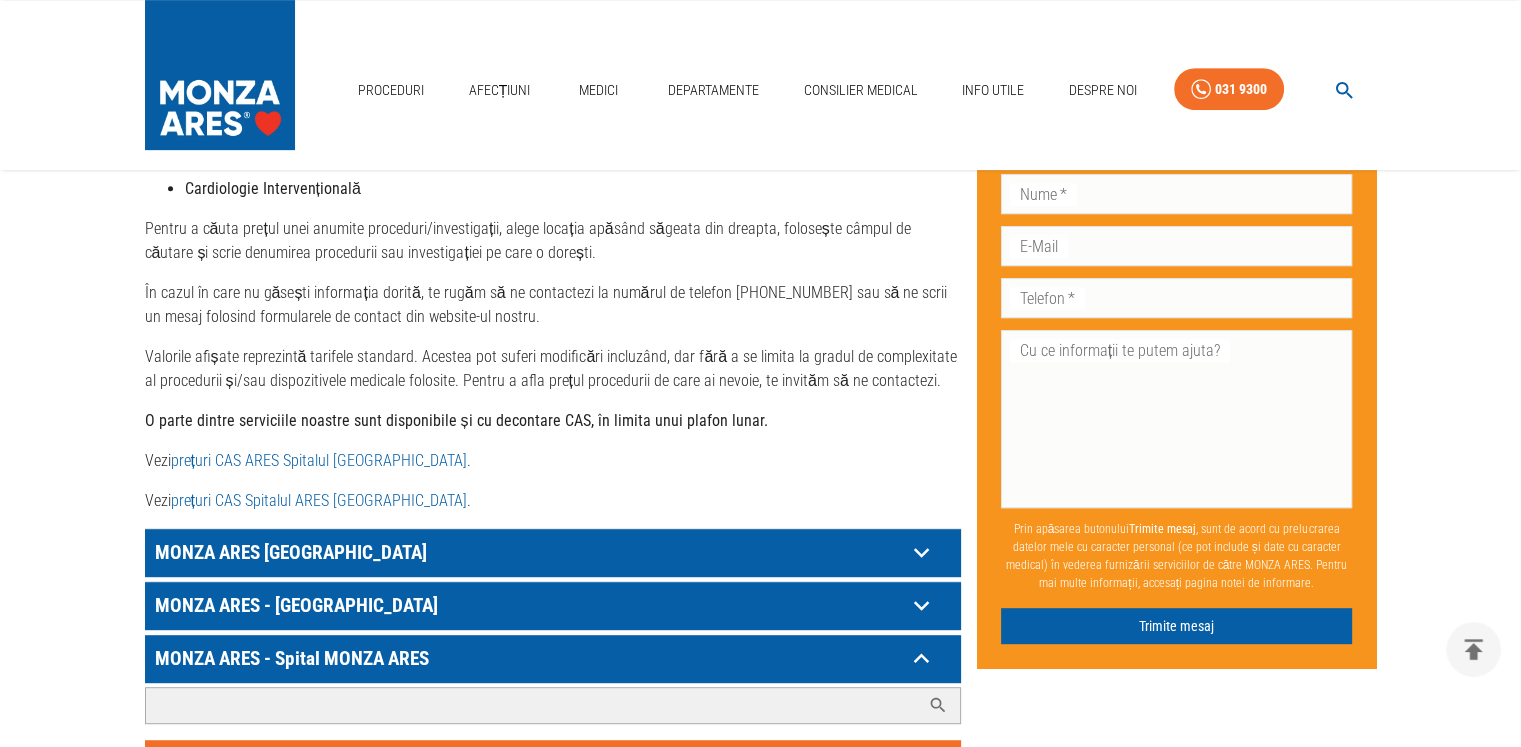 click on "Caută investigație/procedură..." at bounding box center [533, 705] 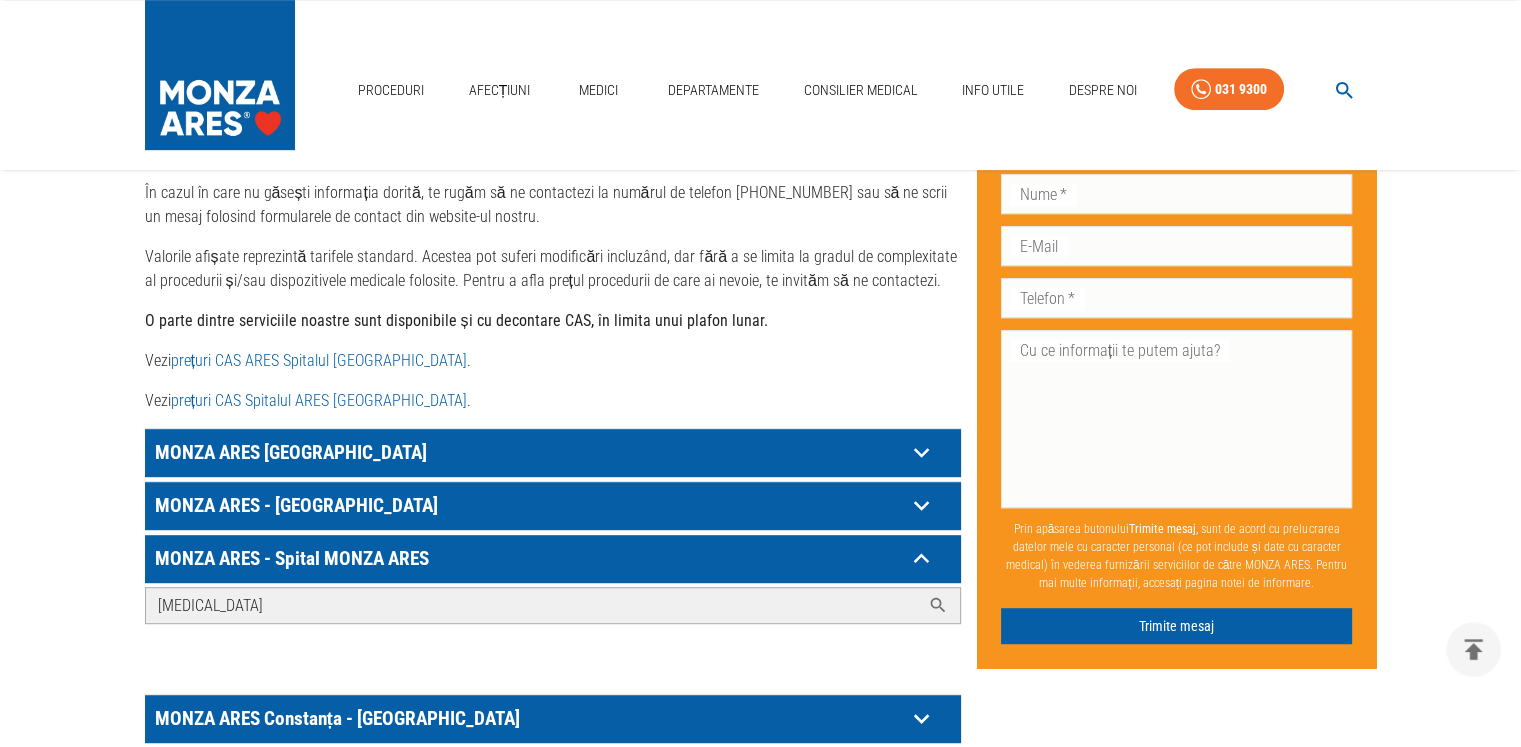 scroll, scrollTop: 999, scrollLeft: 0, axis: vertical 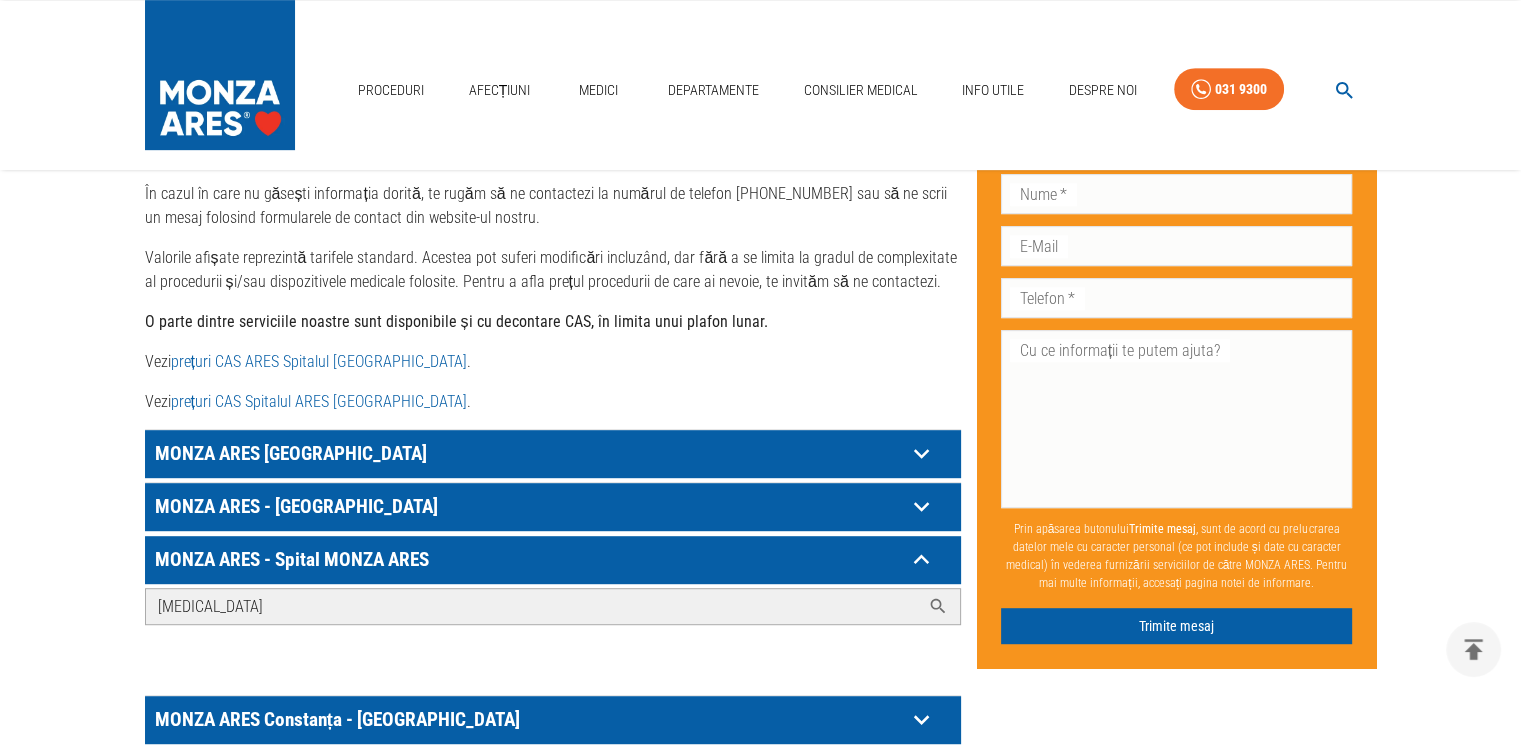 type on "MITRACLIP" 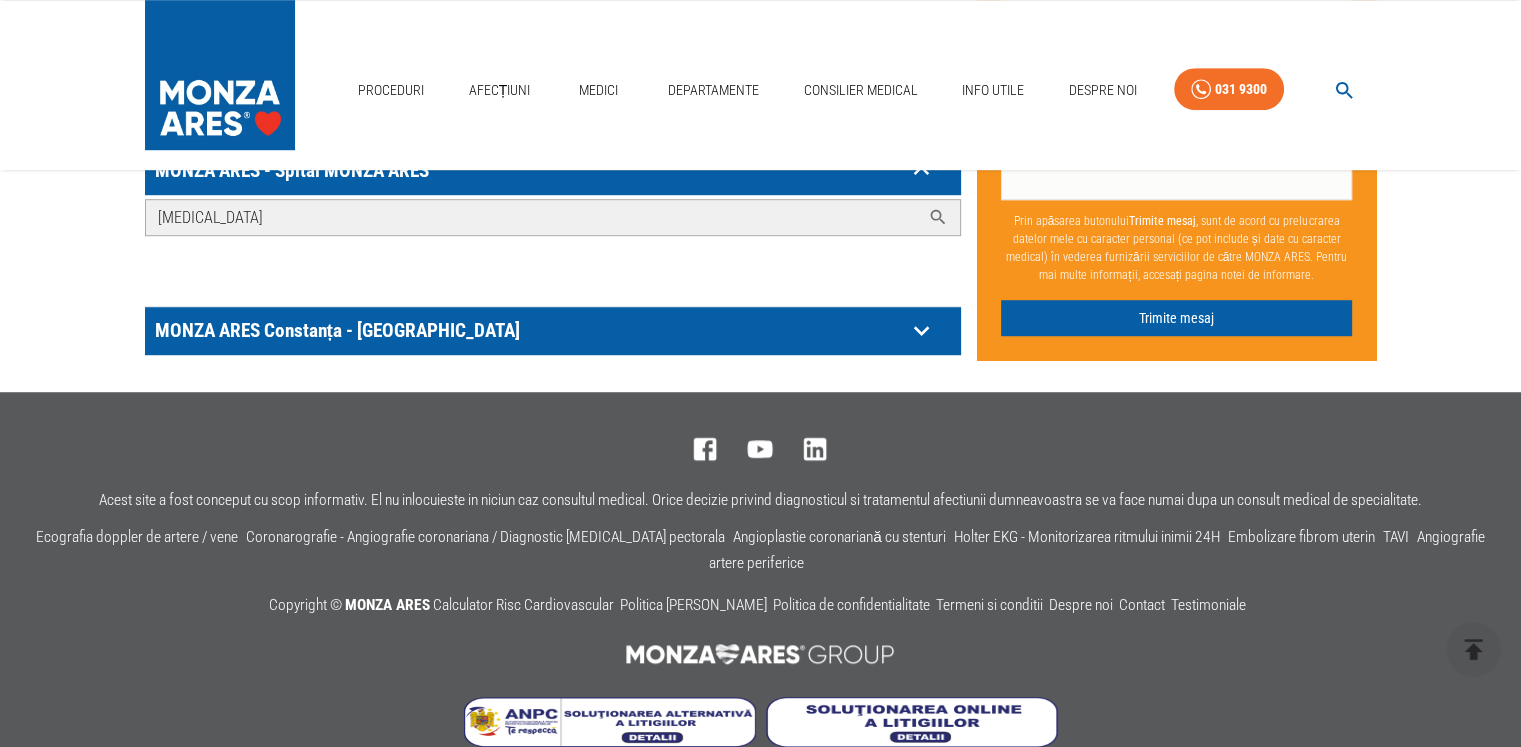 scroll, scrollTop: 1399, scrollLeft: 0, axis: vertical 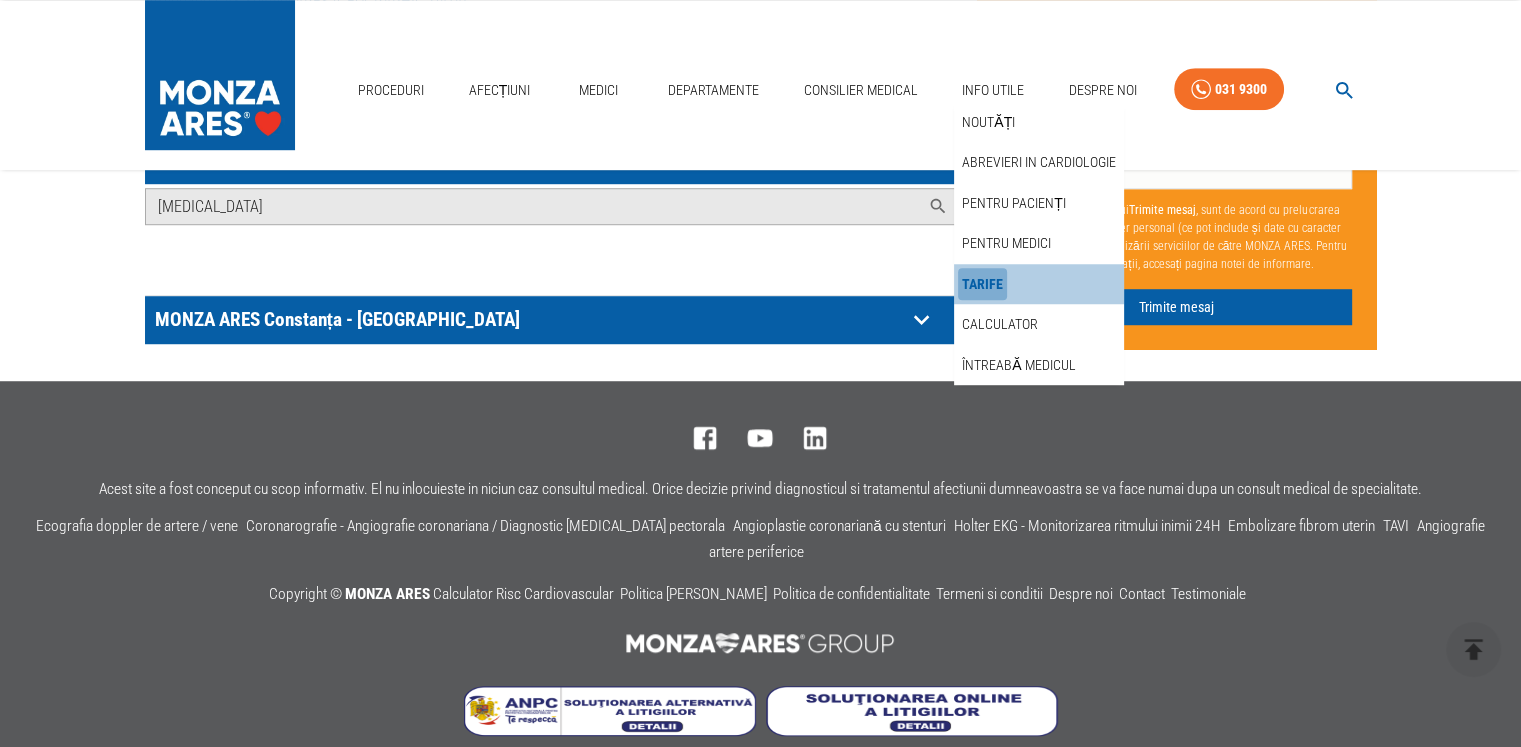 click on "Tarife" at bounding box center [982, 284] 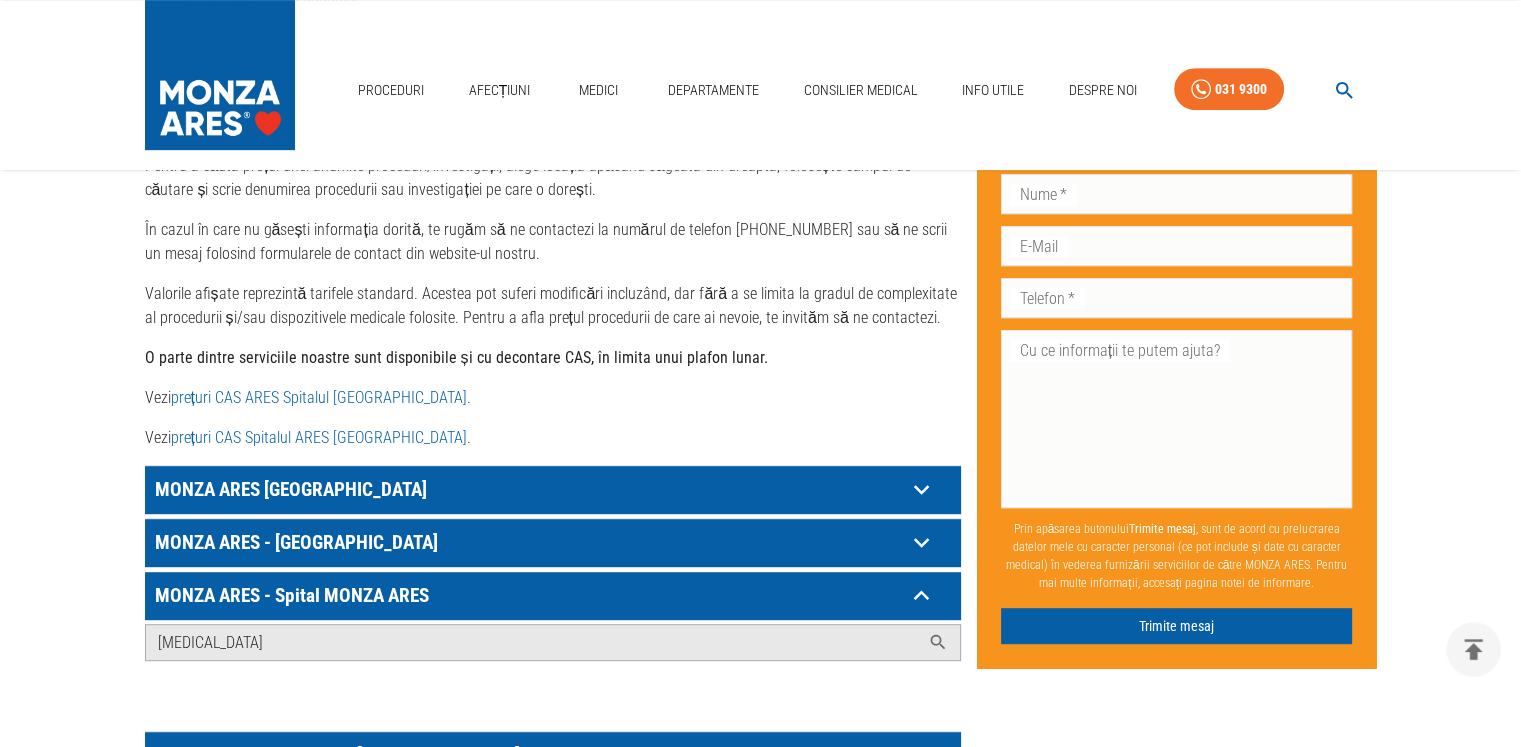 scroll, scrollTop: 1100, scrollLeft: 0, axis: vertical 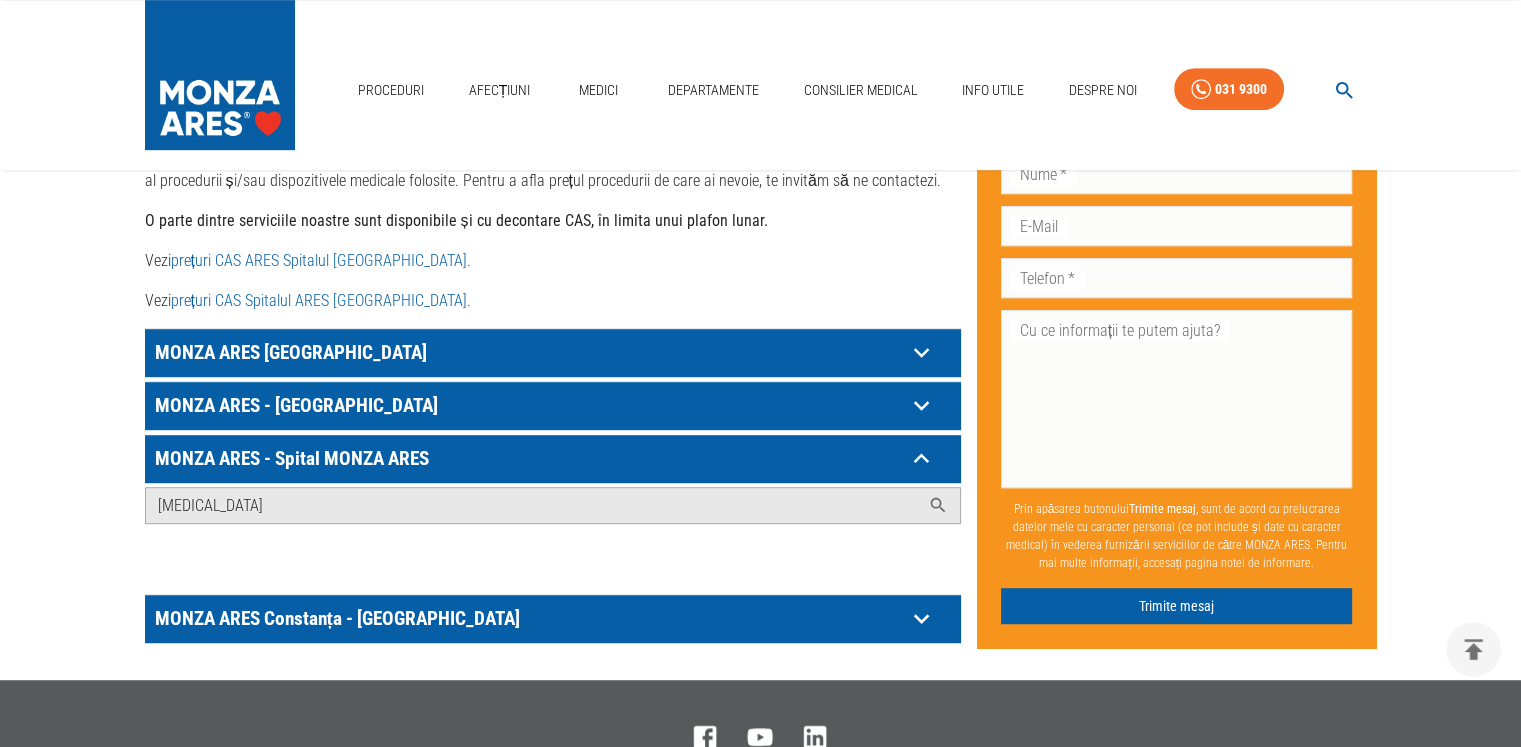 click 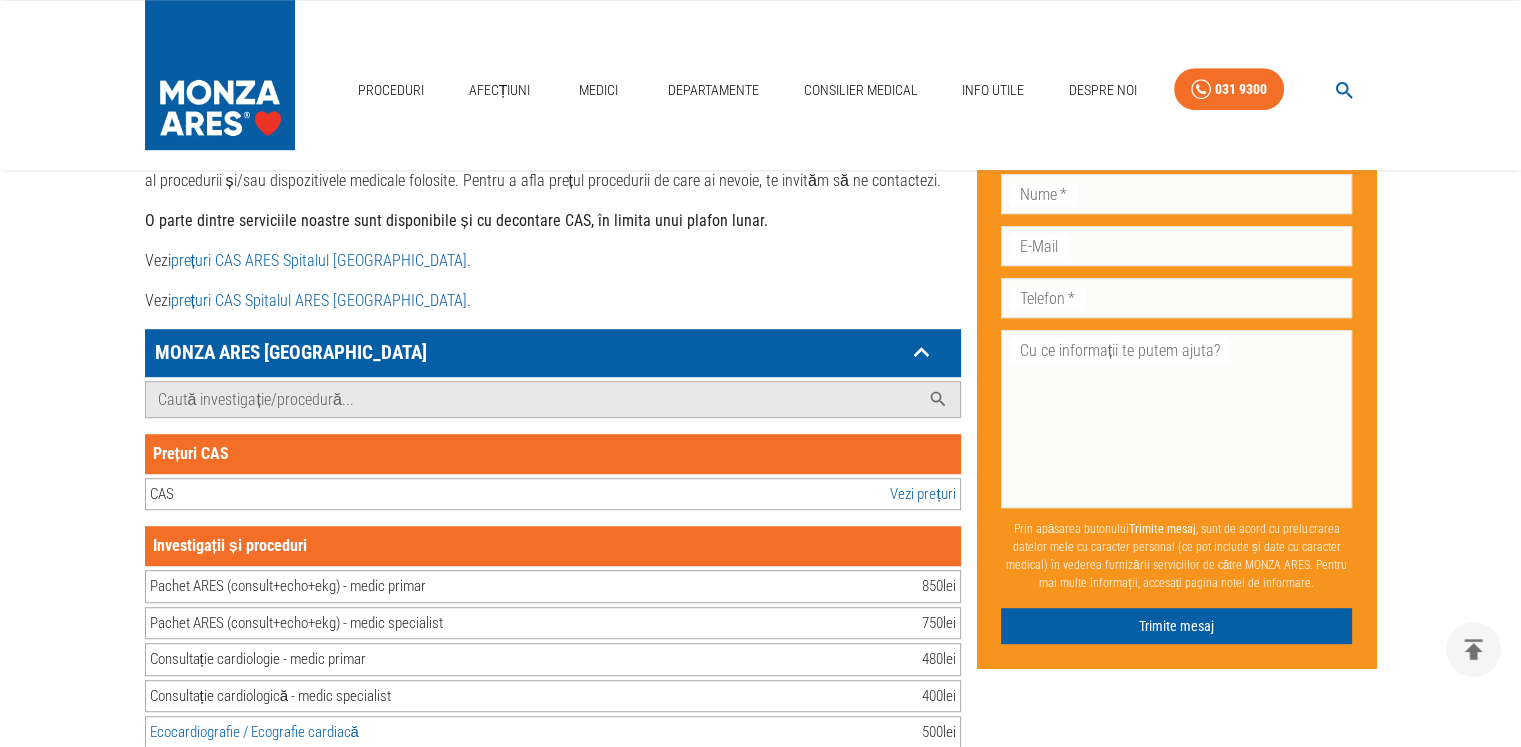 click on "Vezi prețuri" at bounding box center (922, 494) 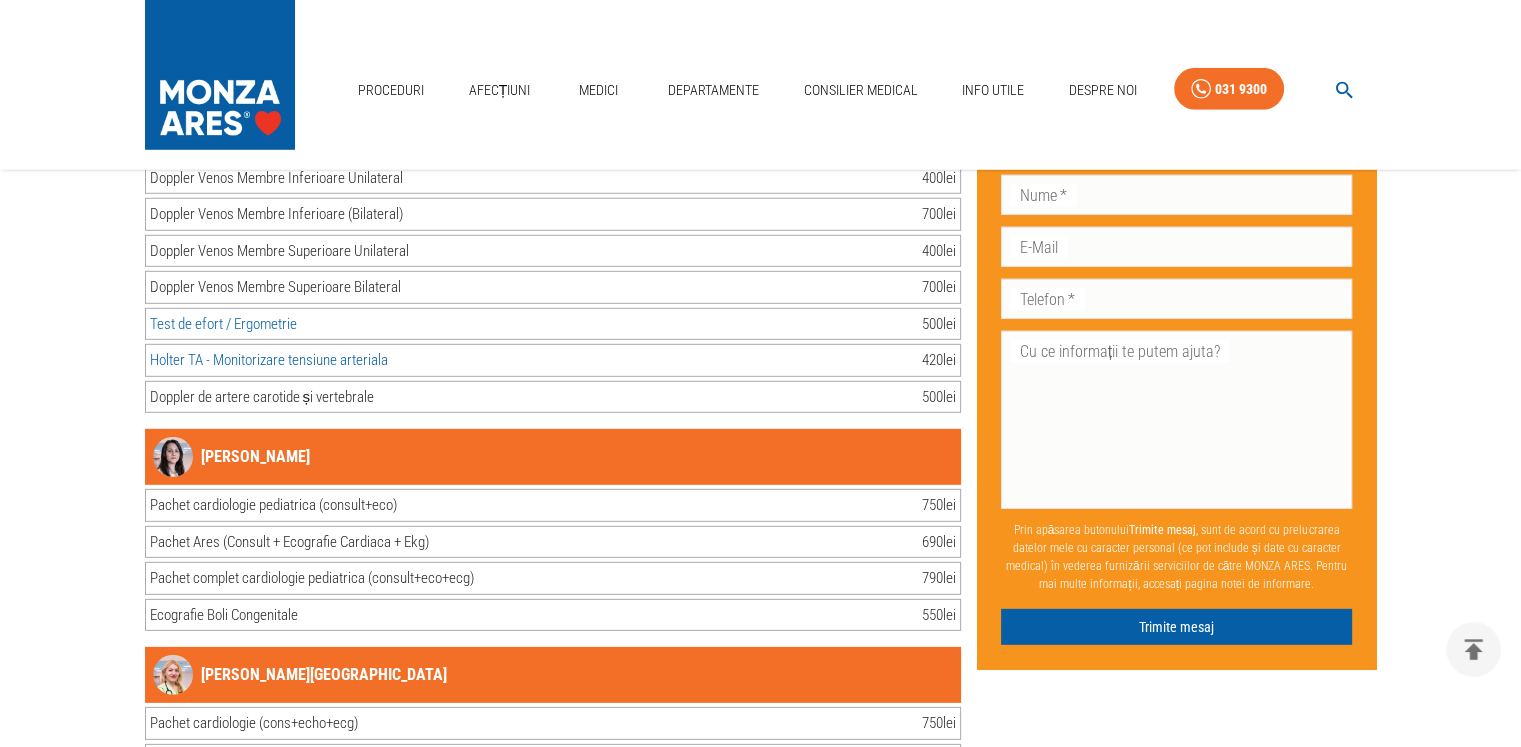 scroll, scrollTop: 21300, scrollLeft: 0, axis: vertical 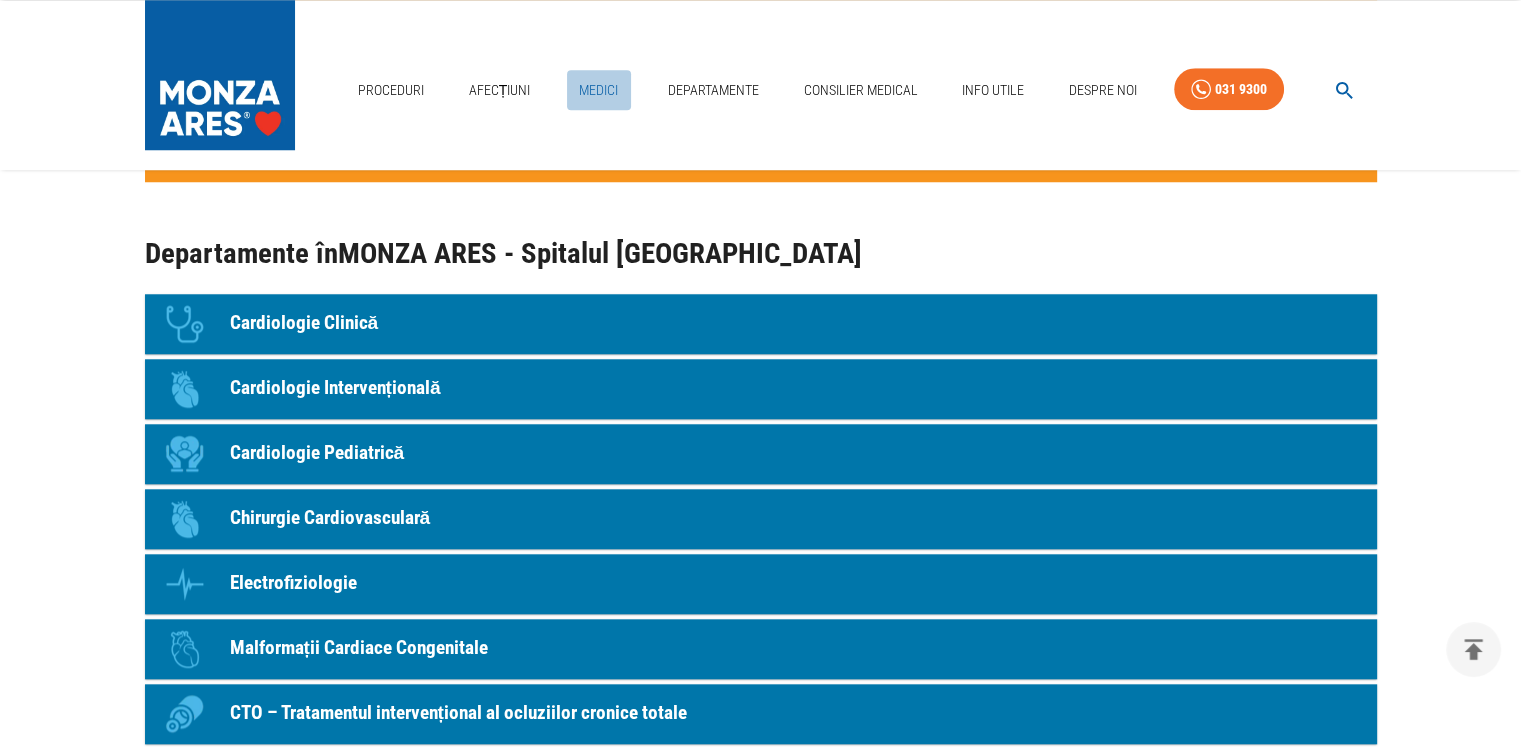 click on "Medici" at bounding box center [599, 90] 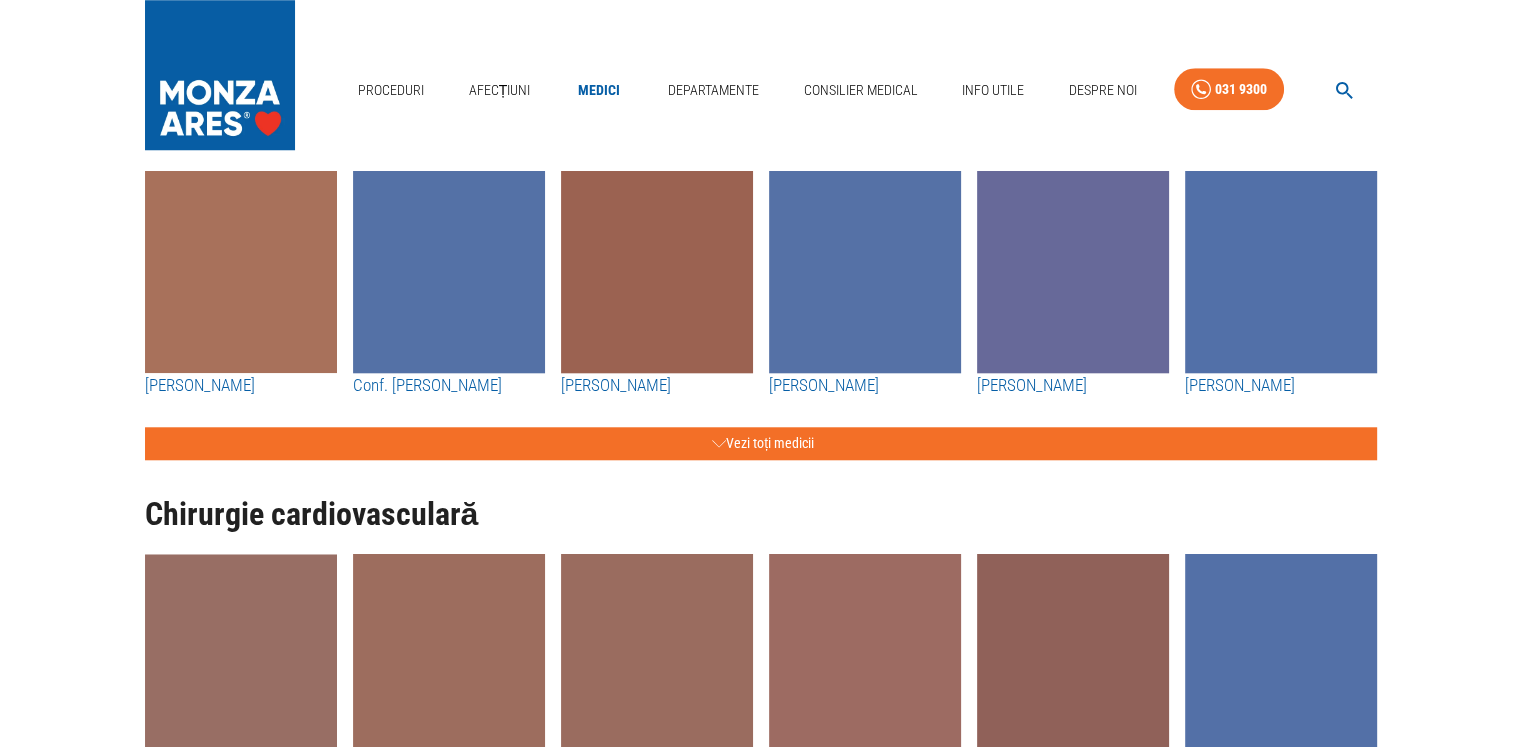 scroll, scrollTop: 0, scrollLeft: 0, axis: both 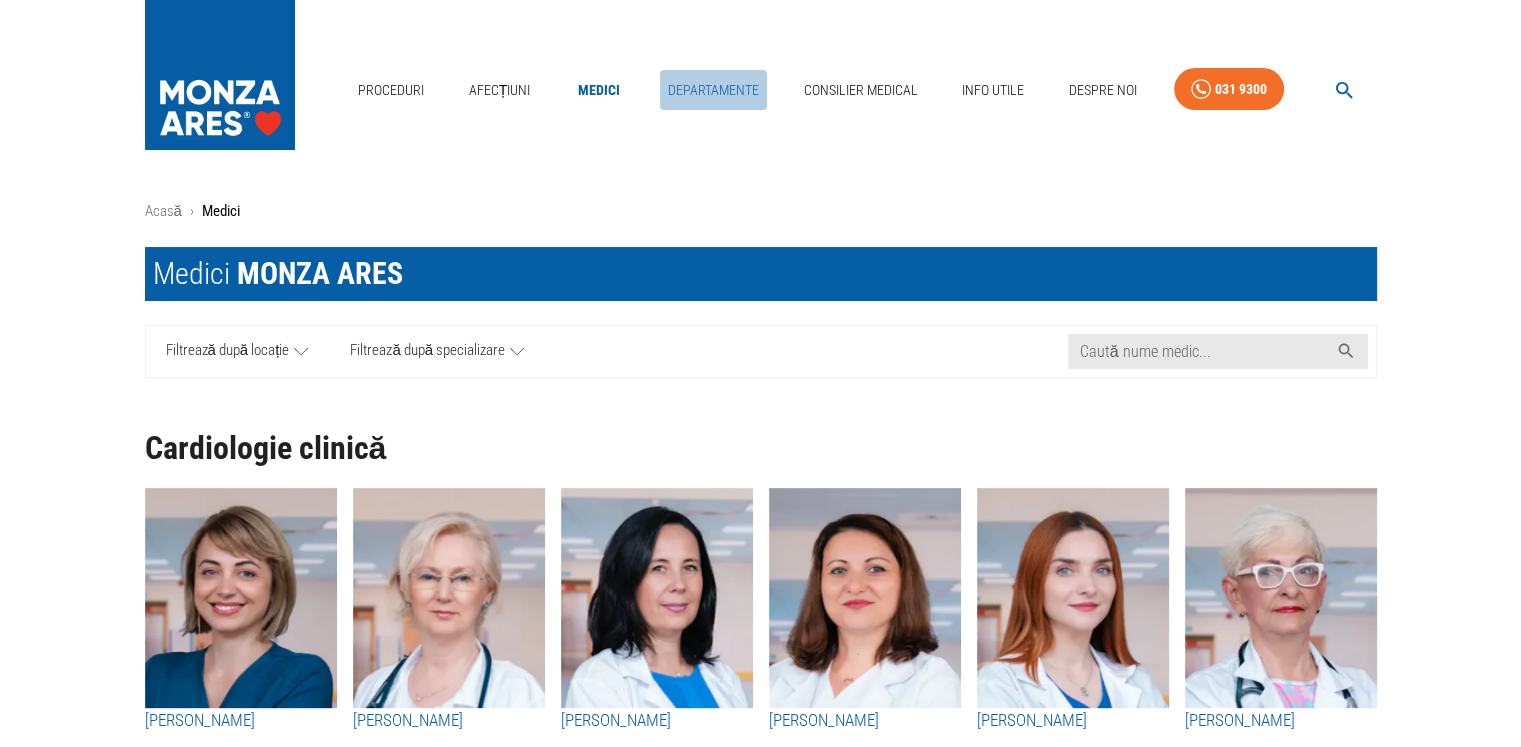 click on "Departamente" at bounding box center (713, 90) 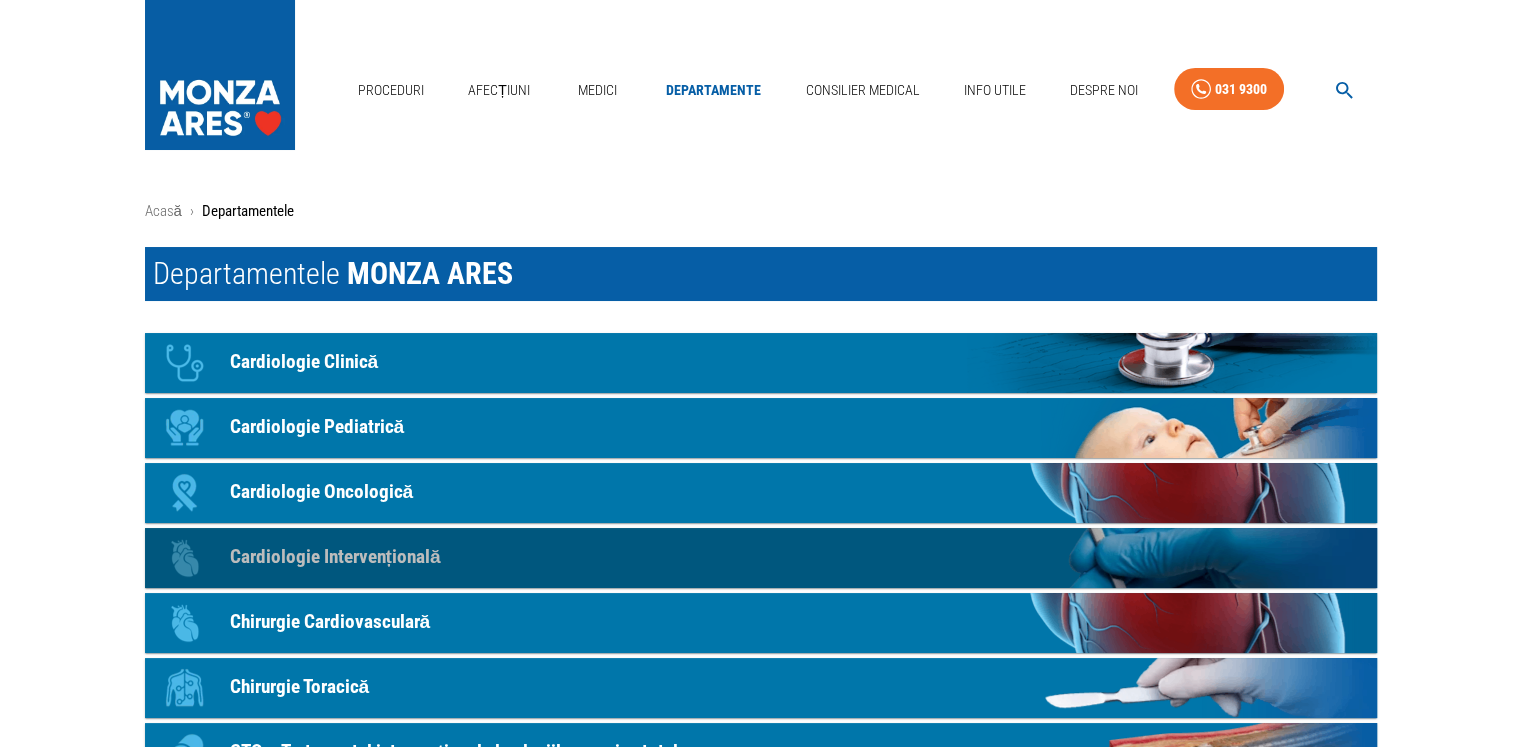 click on "Cardiologie Intervențională" at bounding box center (335, 557) 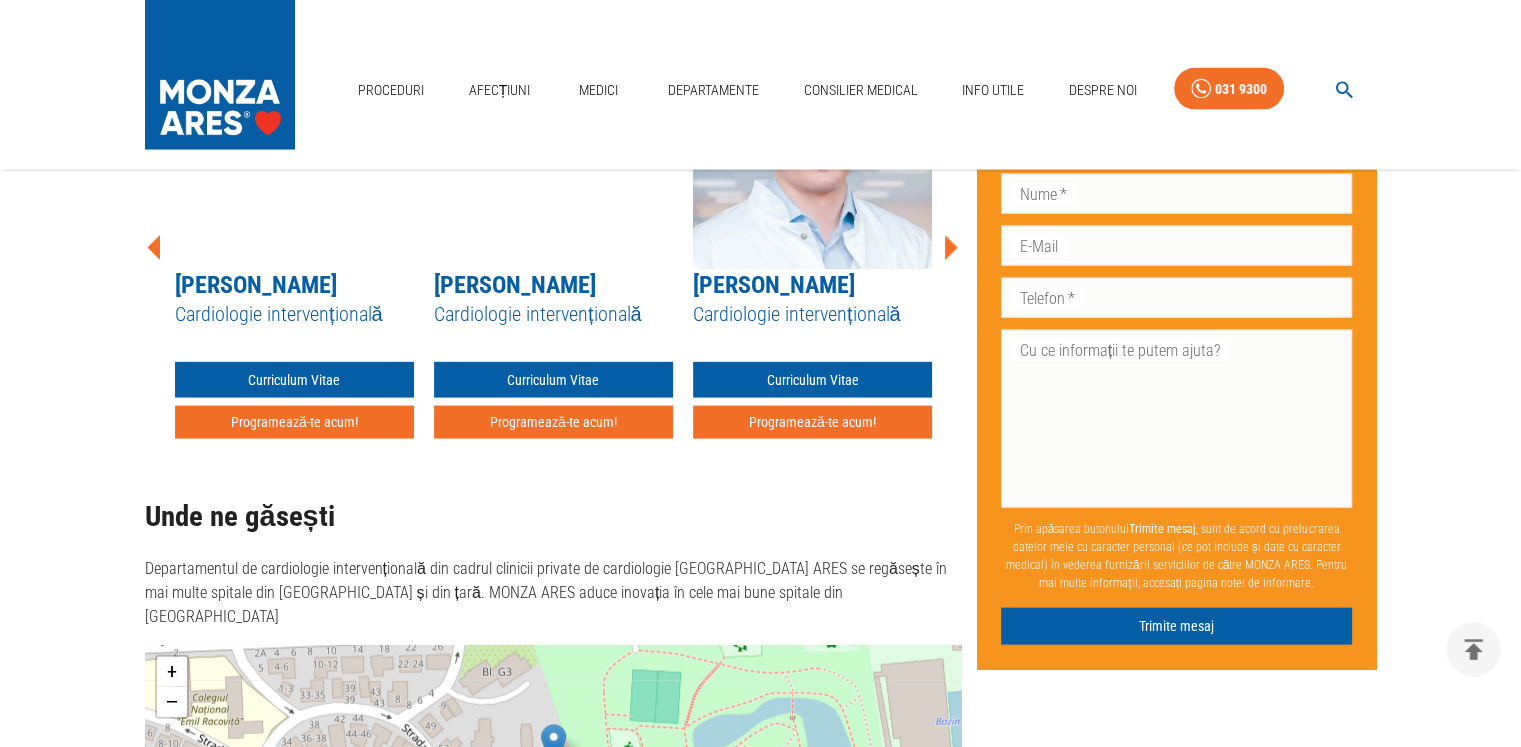 scroll, scrollTop: 4160, scrollLeft: 0, axis: vertical 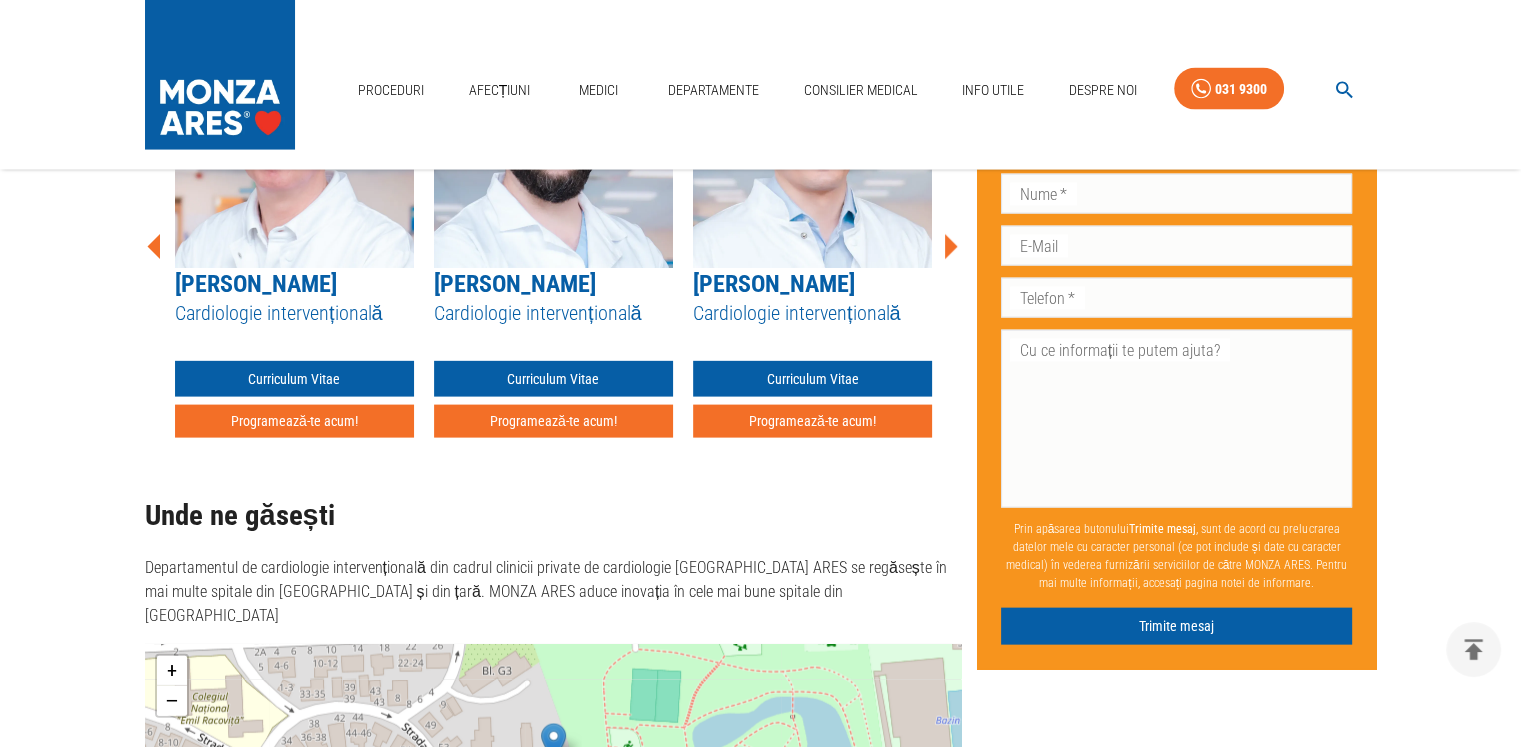 click on "[PERSON_NAME]" at bounding box center [256, 284] 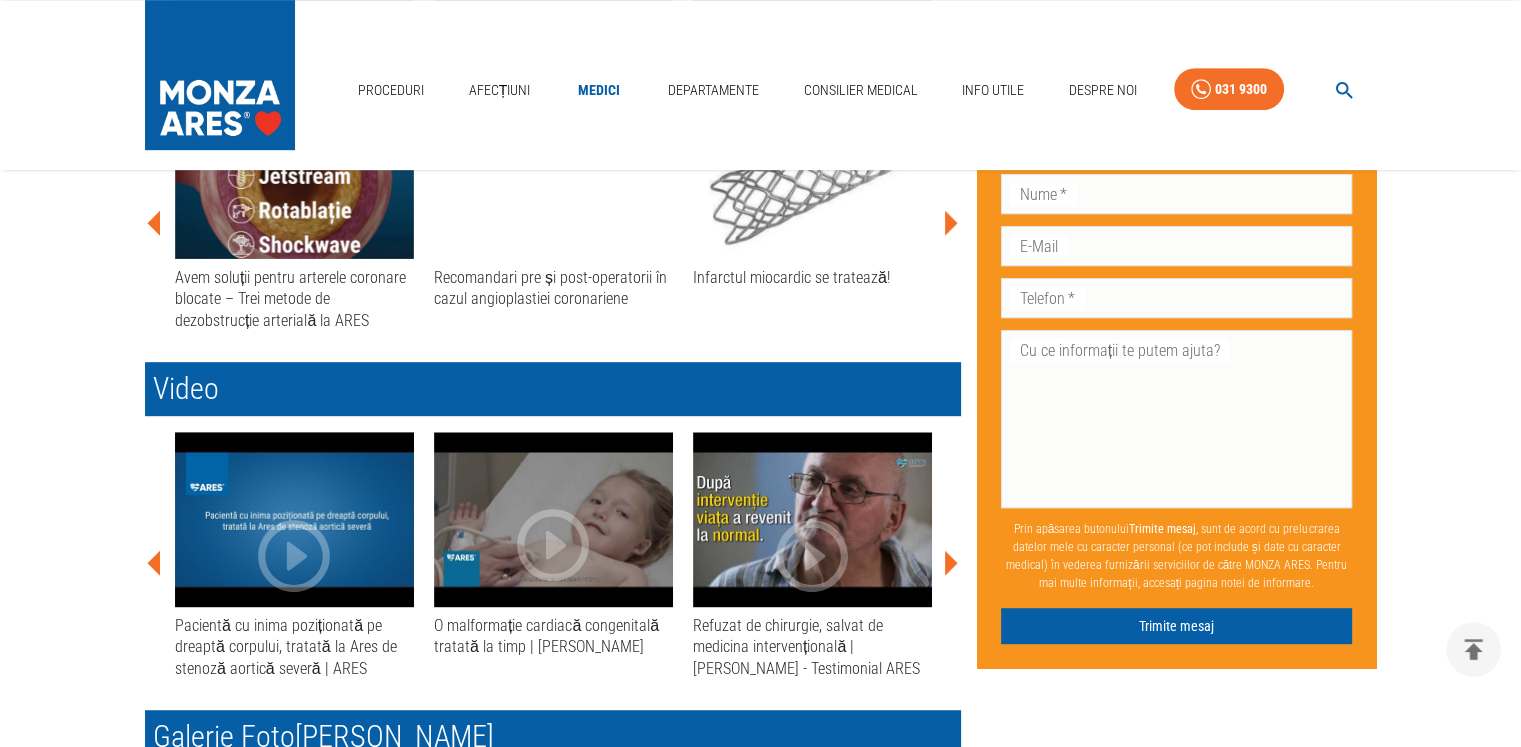 scroll, scrollTop: 1200, scrollLeft: 0, axis: vertical 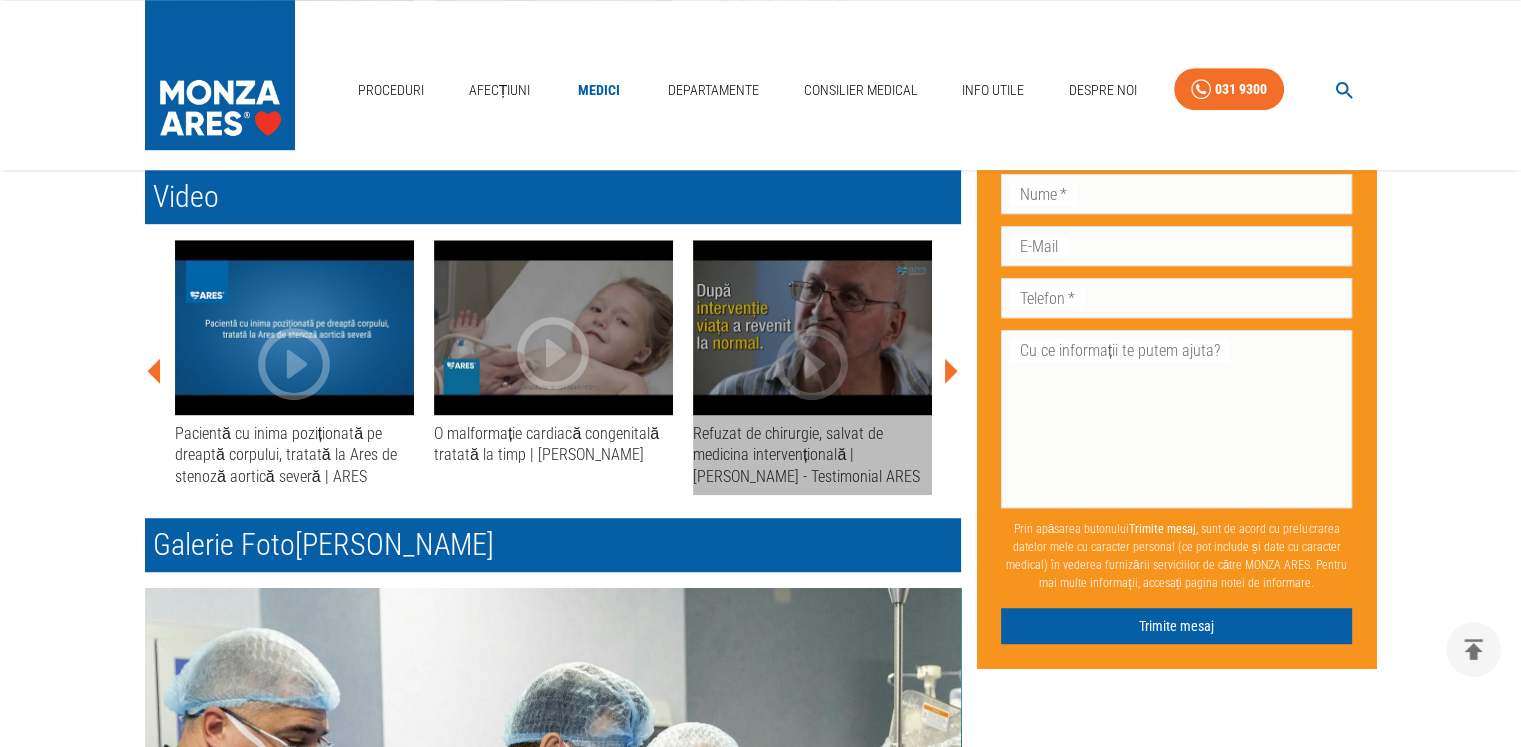 click 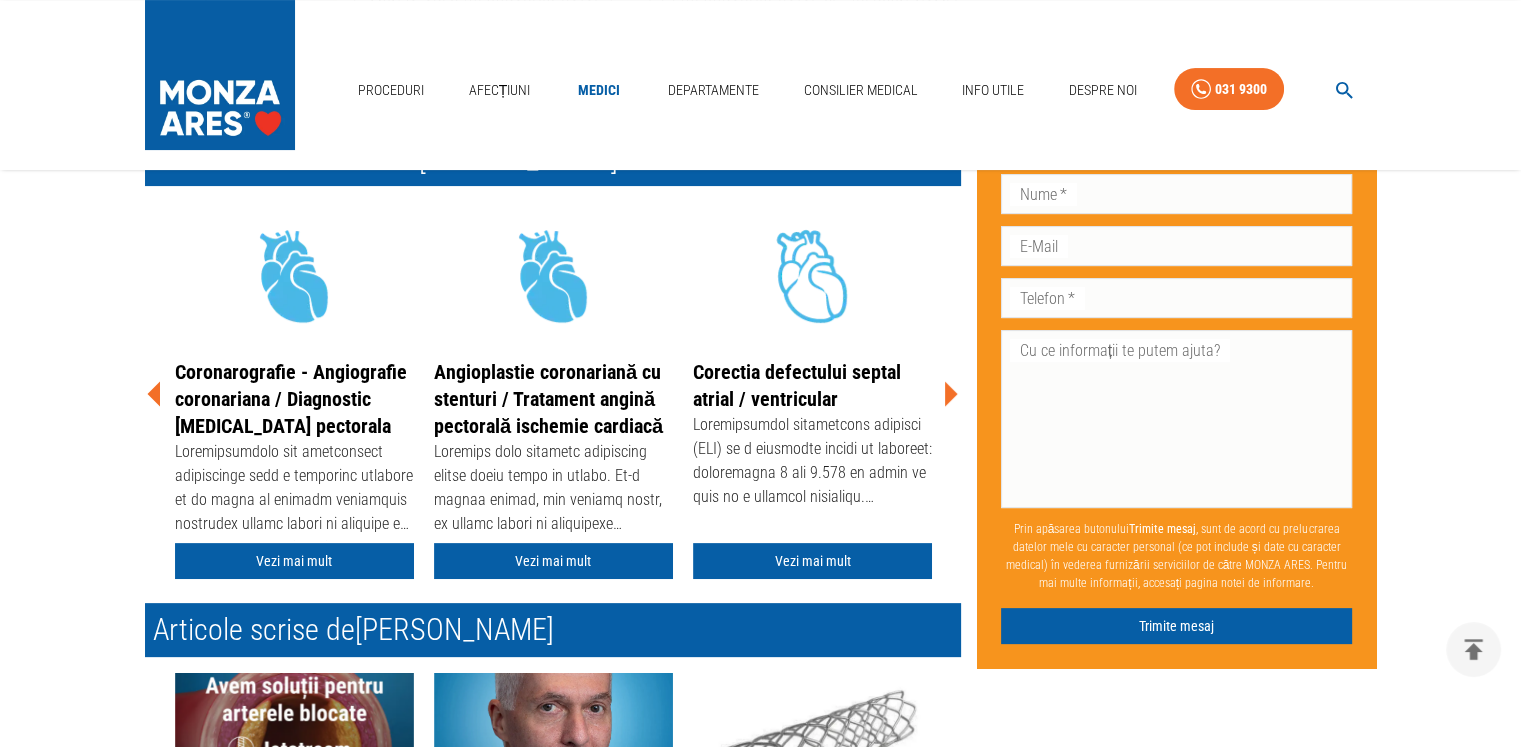 scroll, scrollTop: 400, scrollLeft: 0, axis: vertical 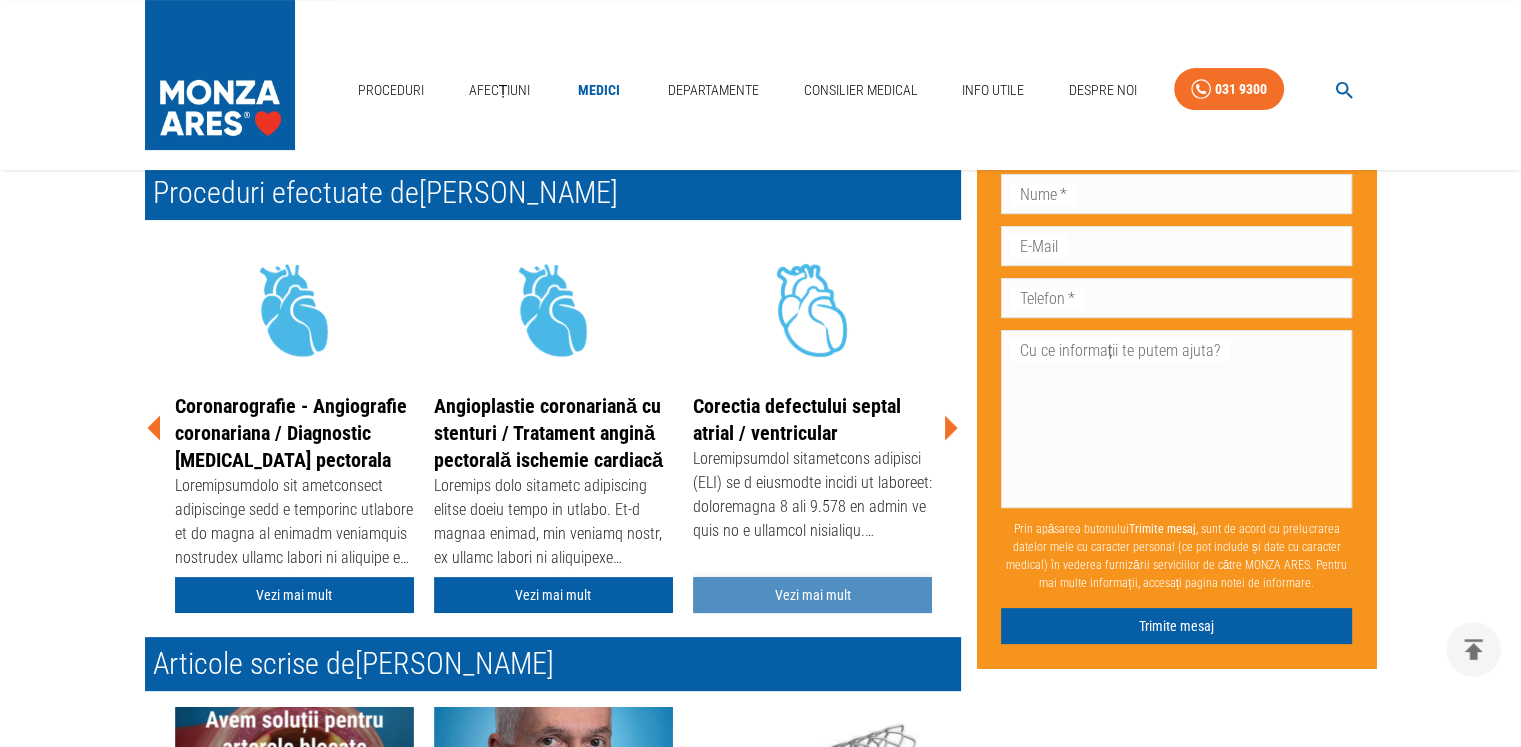 click on "Vezi mai mult" at bounding box center (812, 595) 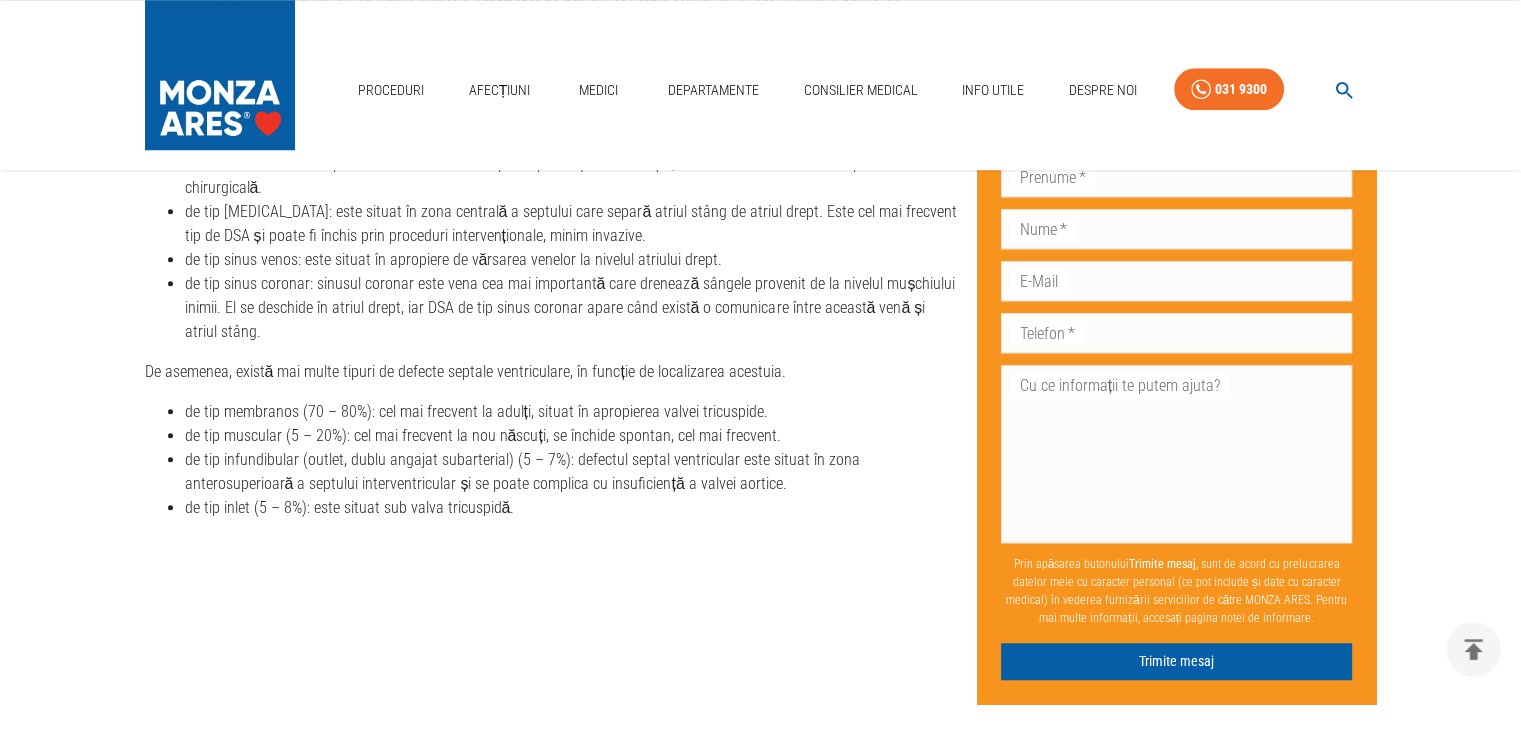 scroll, scrollTop: 1900, scrollLeft: 0, axis: vertical 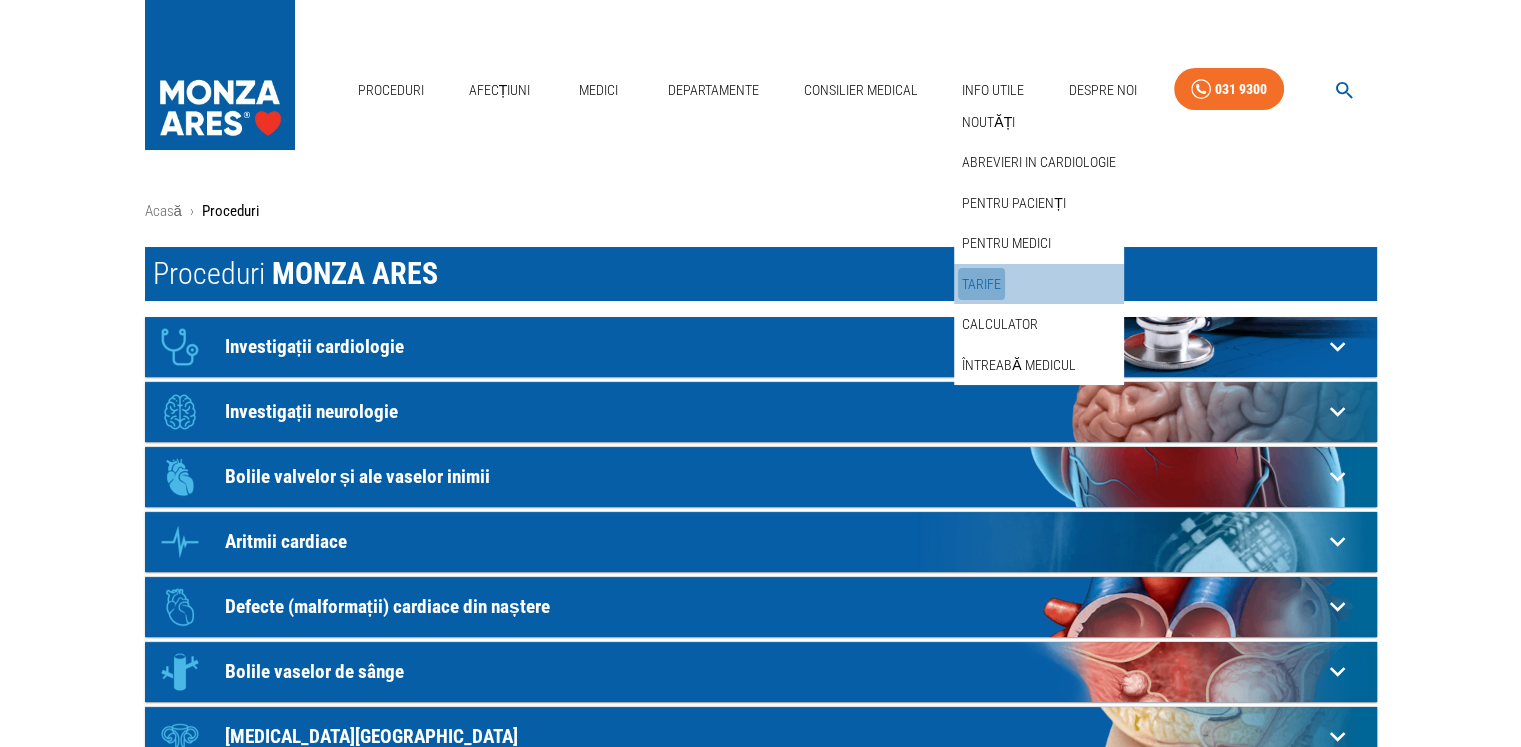 click on "Tarife" at bounding box center (981, 284) 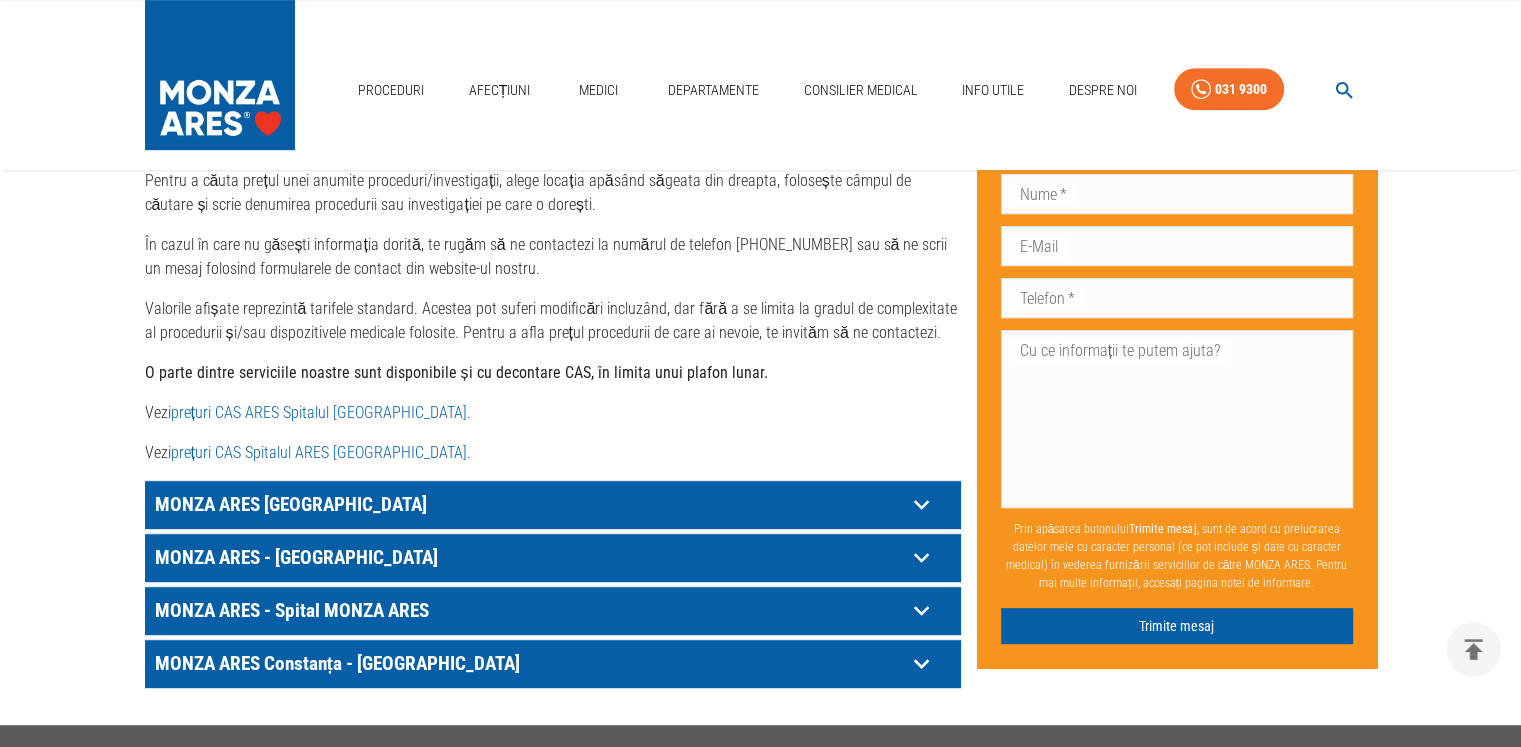 scroll, scrollTop: 1100, scrollLeft: 0, axis: vertical 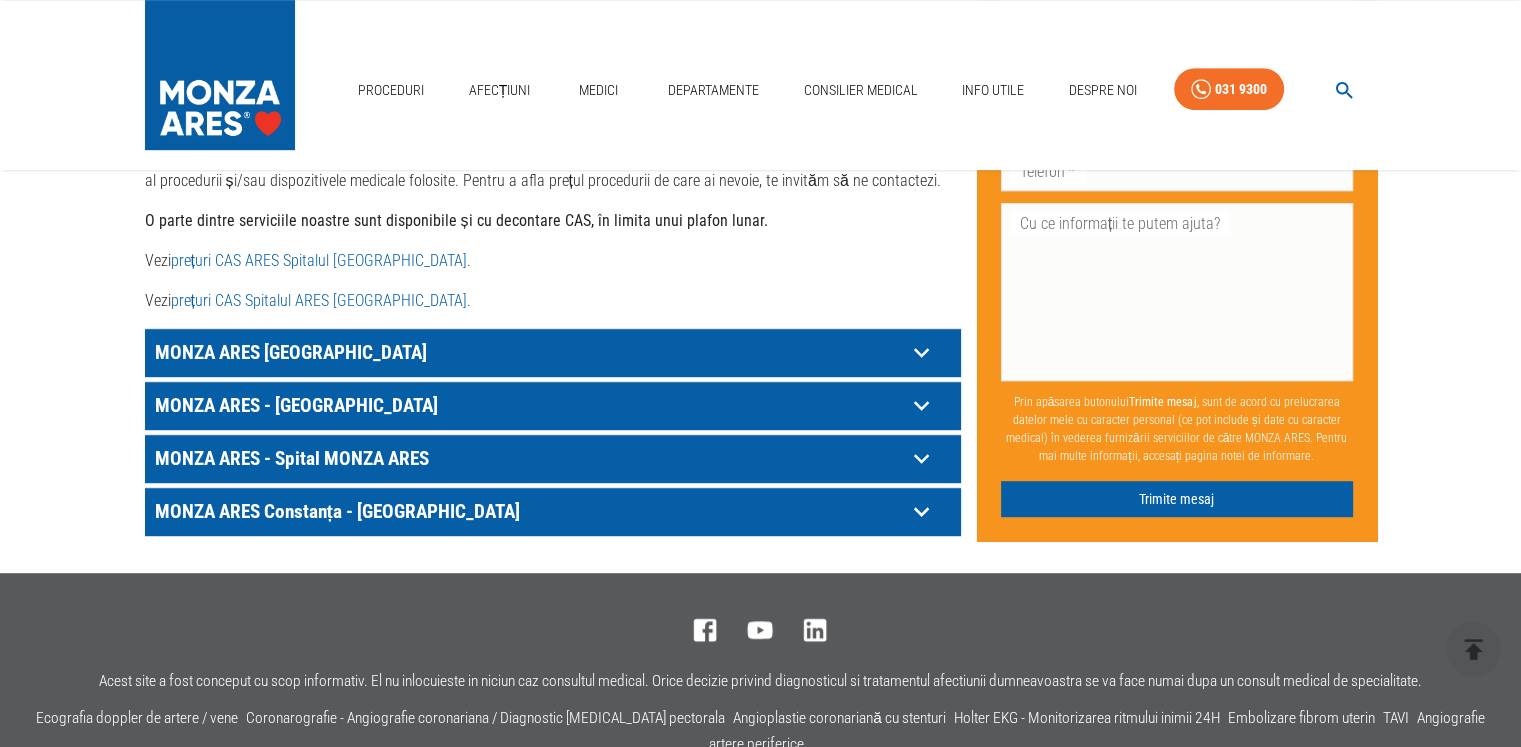 click 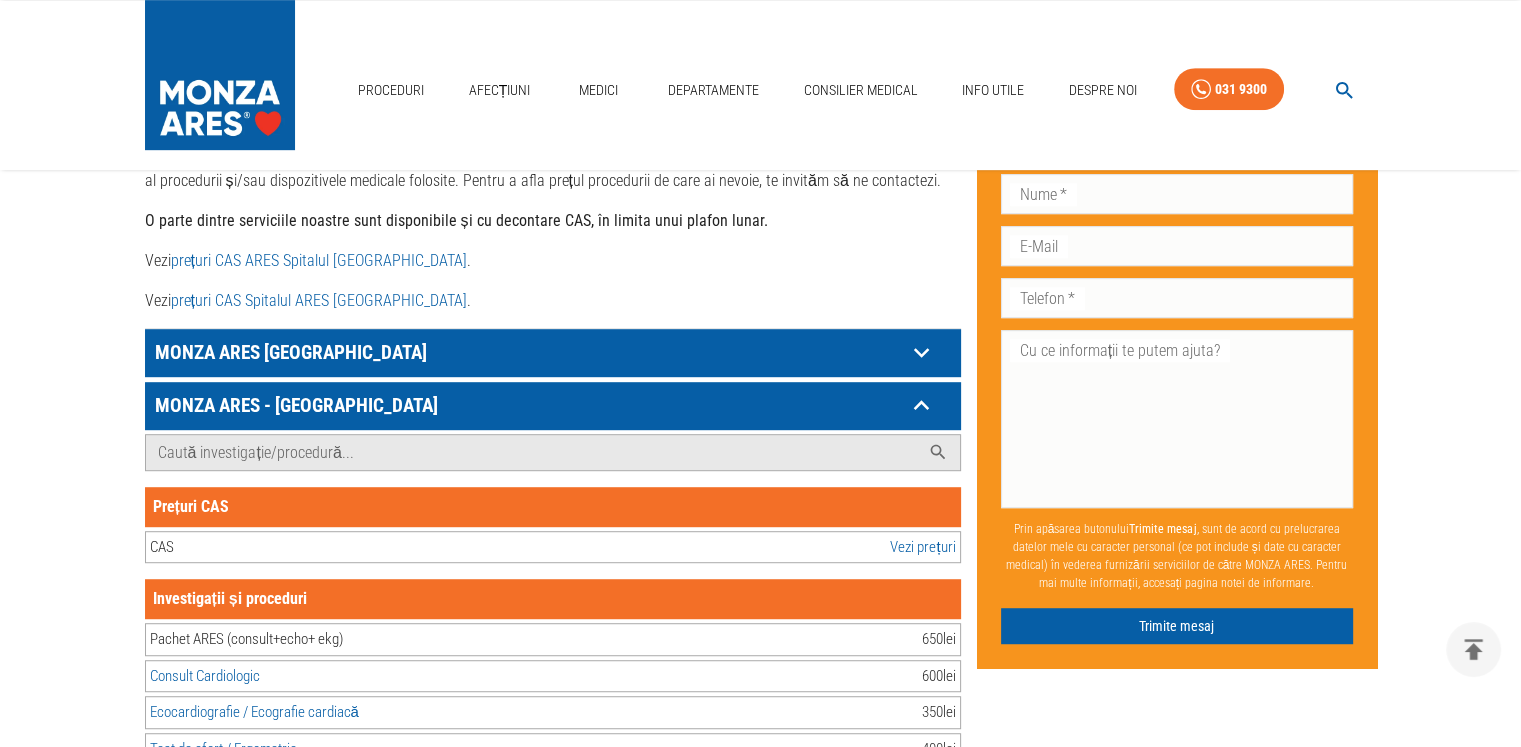 click on "prețuri CAS ARES Spitalul [GEOGRAPHIC_DATA]" at bounding box center [319, 260] 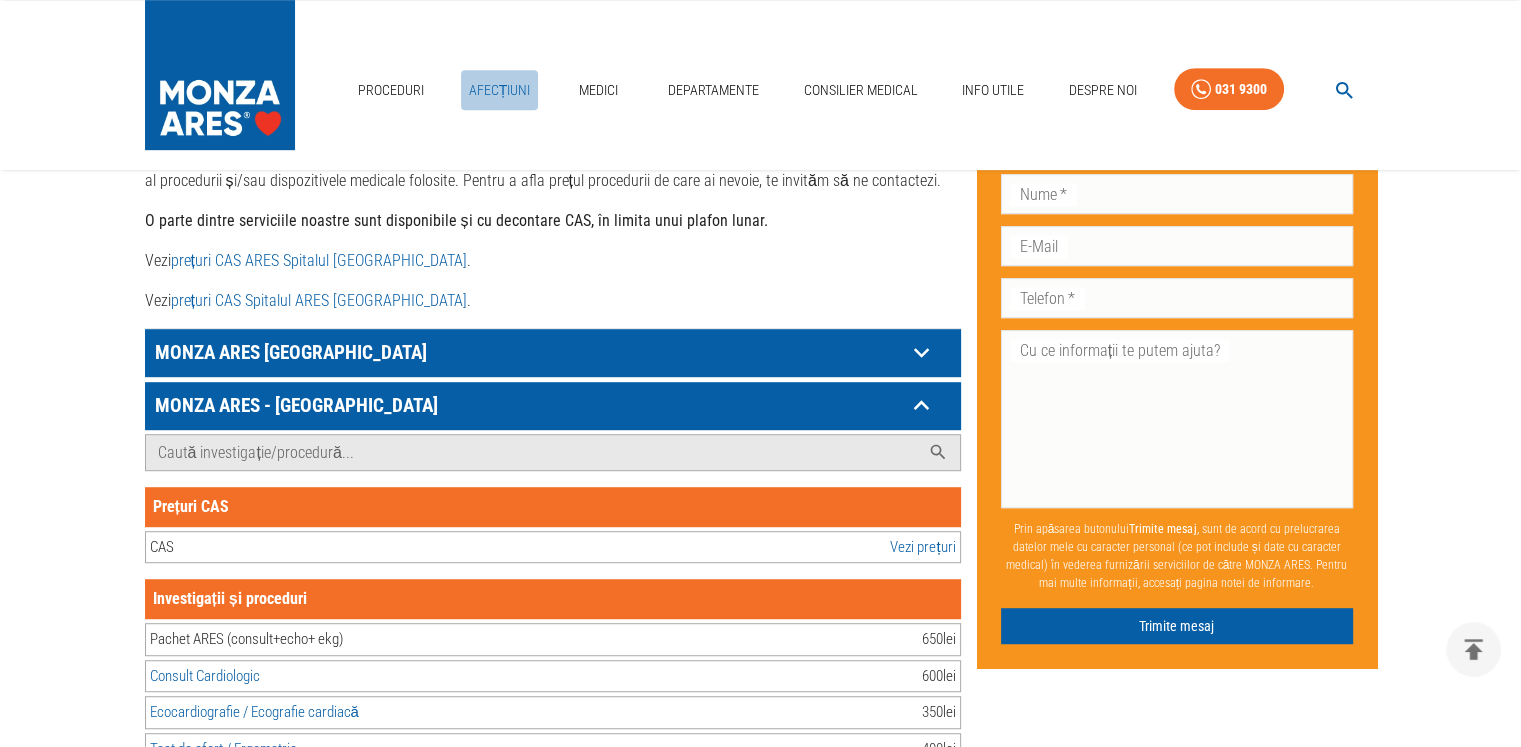 click on "Afecțiuni" at bounding box center (500, 90) 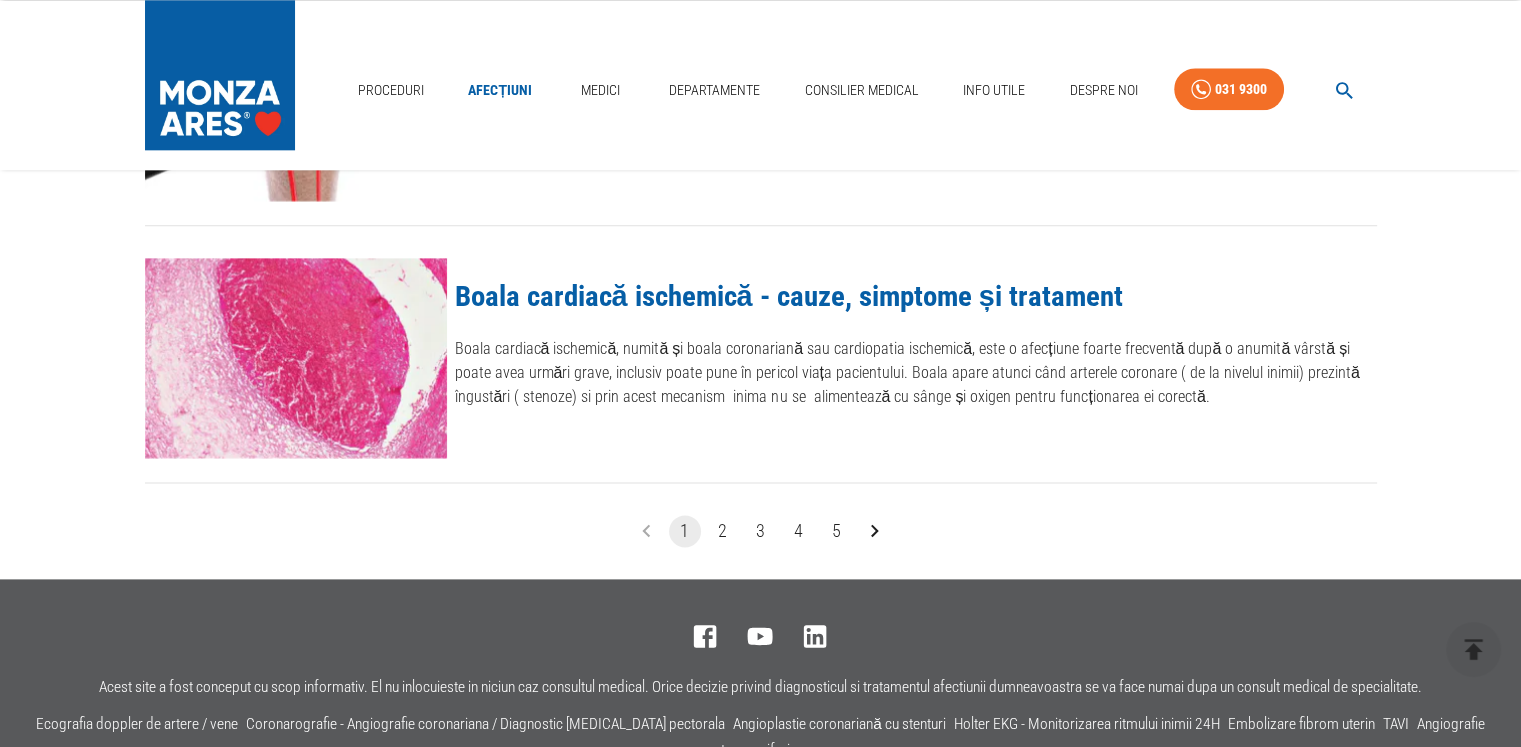scroll, scrollTop: 2400, scrollLeft: 0, axis: vertical 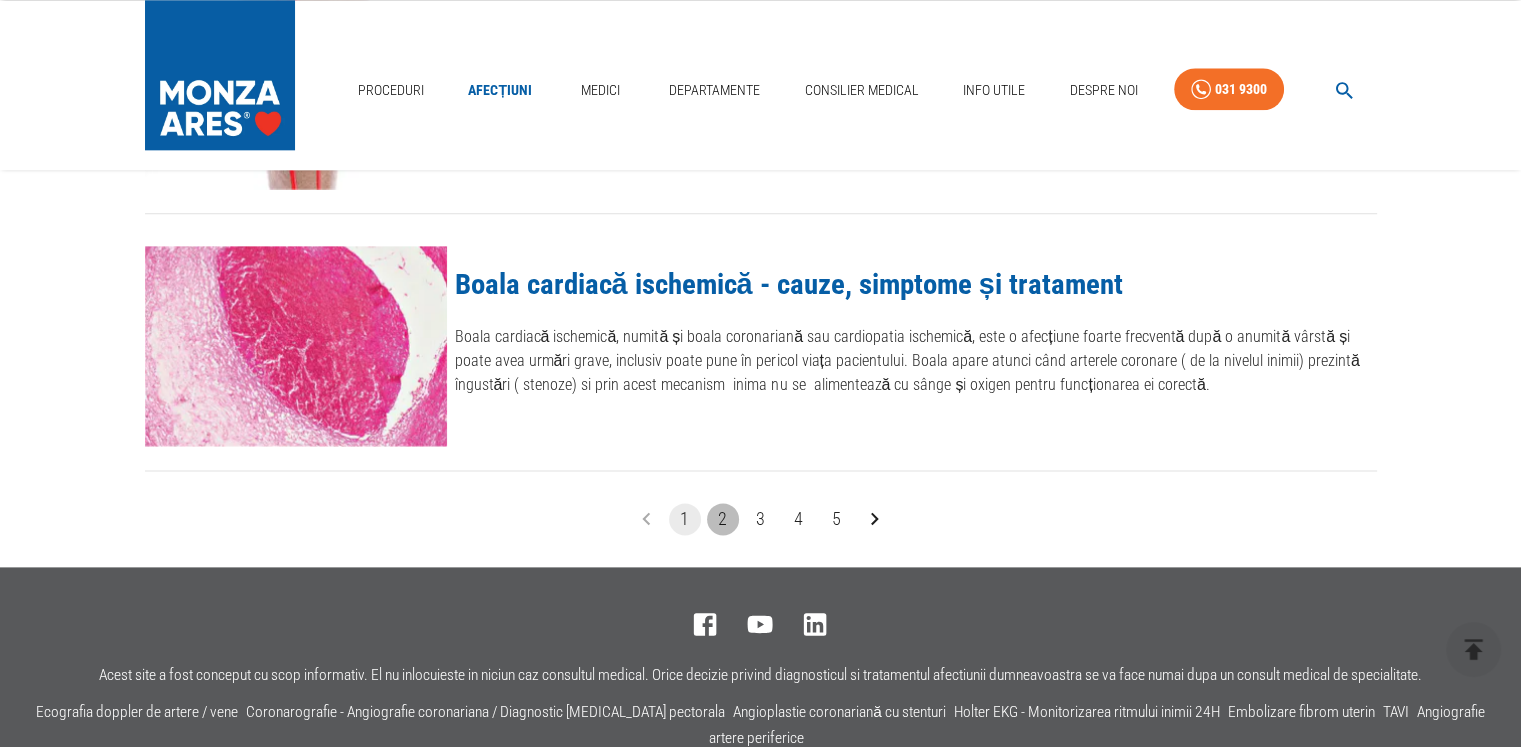 click on "2" at bounding box center (723, 519) 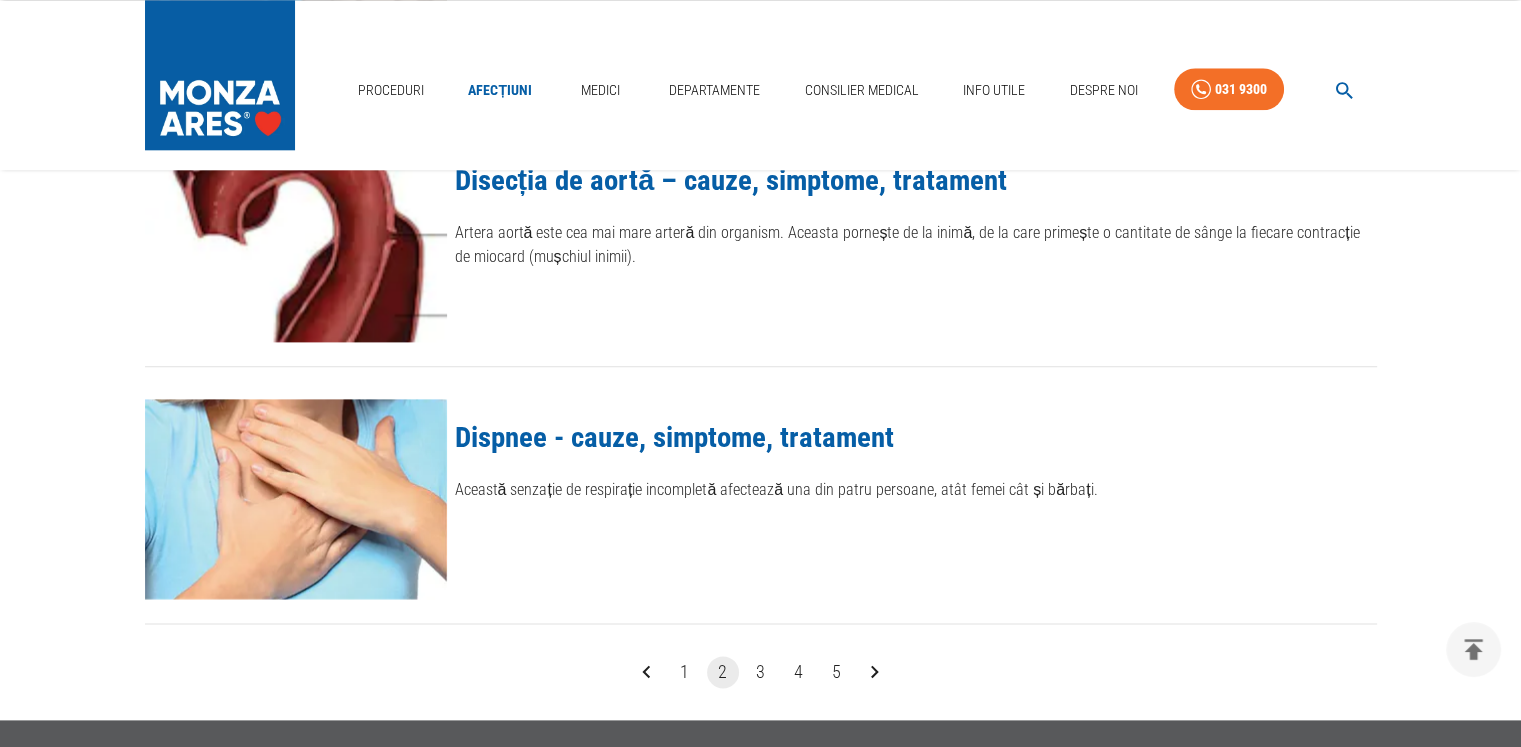 scroll, scrollTop: 2300, scrollLeft: 0, axis: vertical 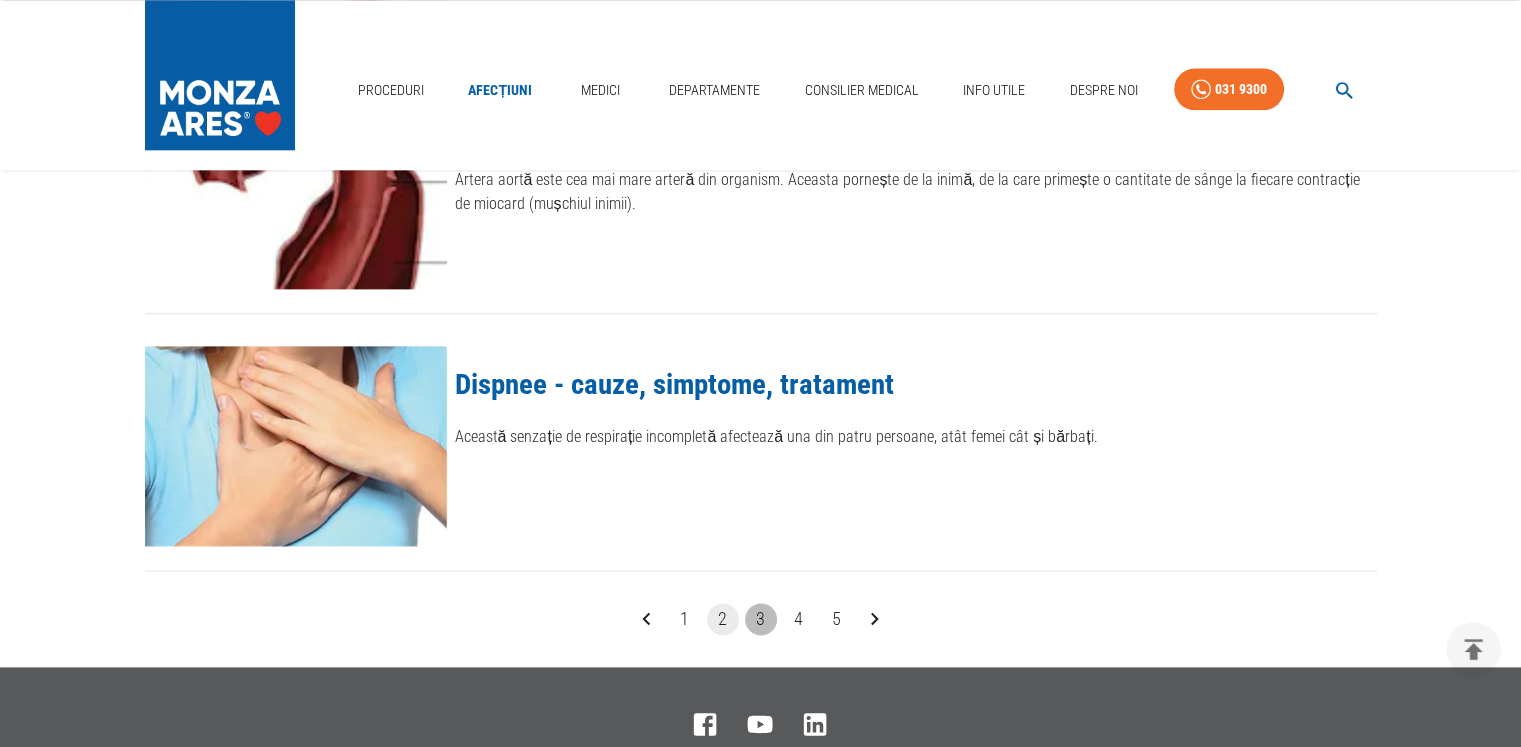 click on "3" at bounding box center [761, 619] 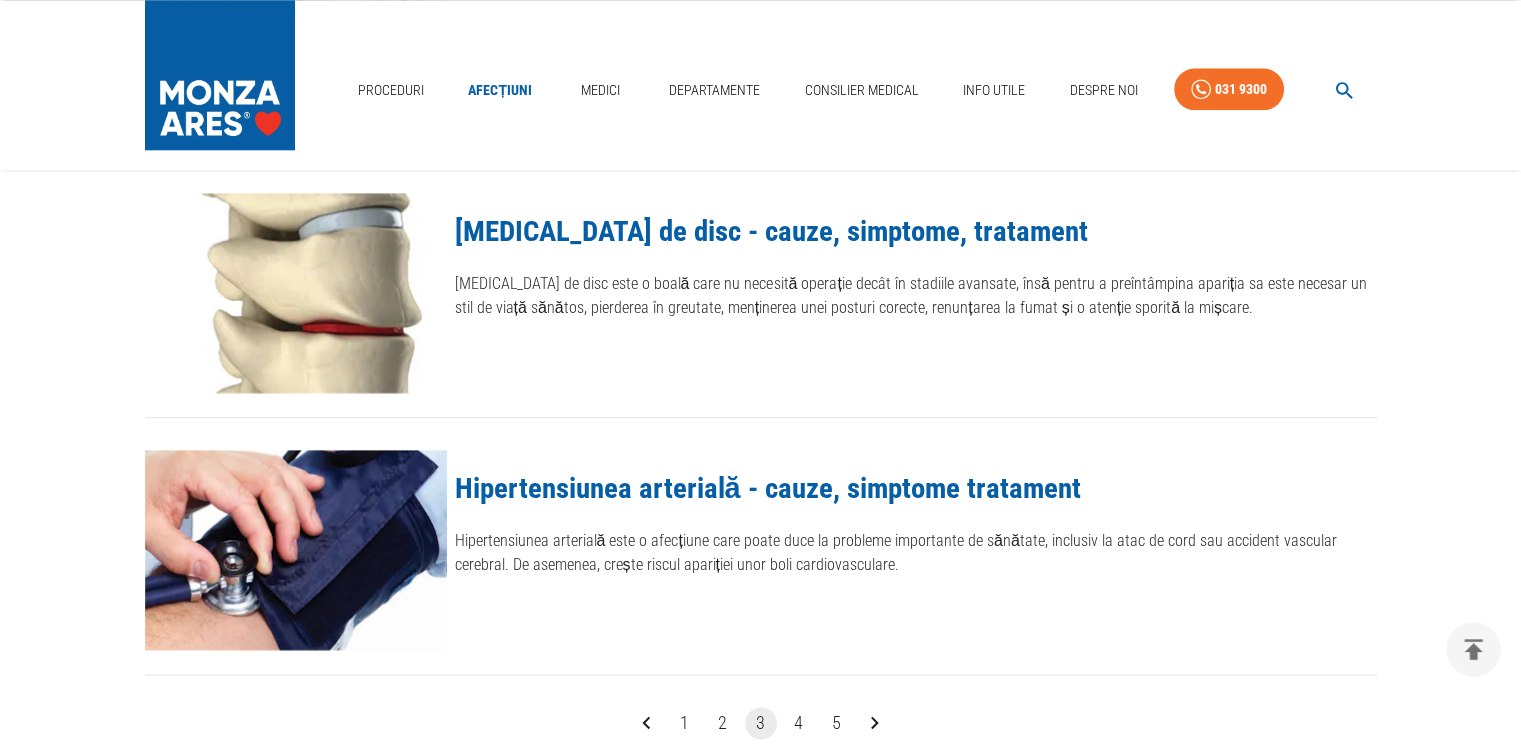 scroll, scrollTop: 2200, scrollLeft: 0, axis: vertical 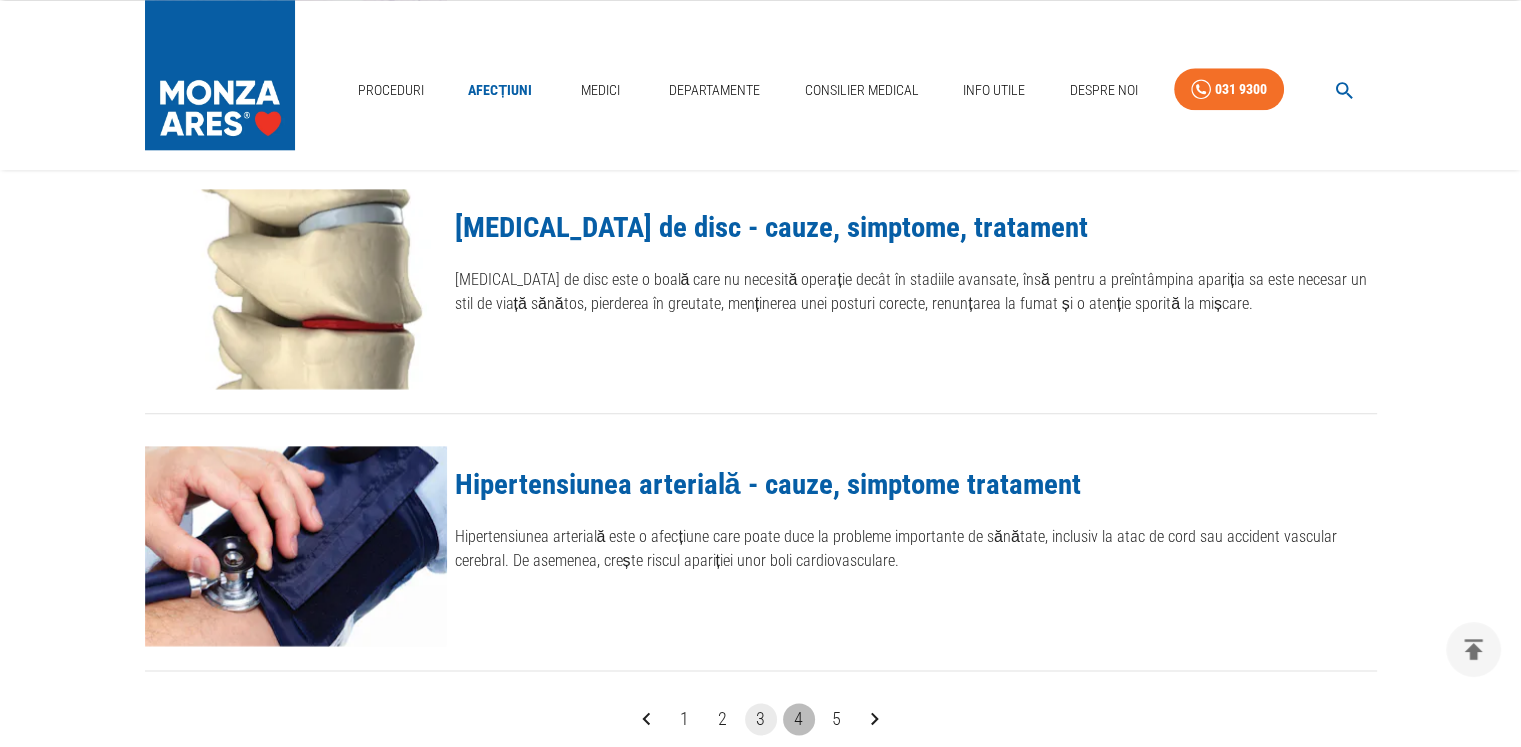 click on "4" at bounding box center [799, 719] 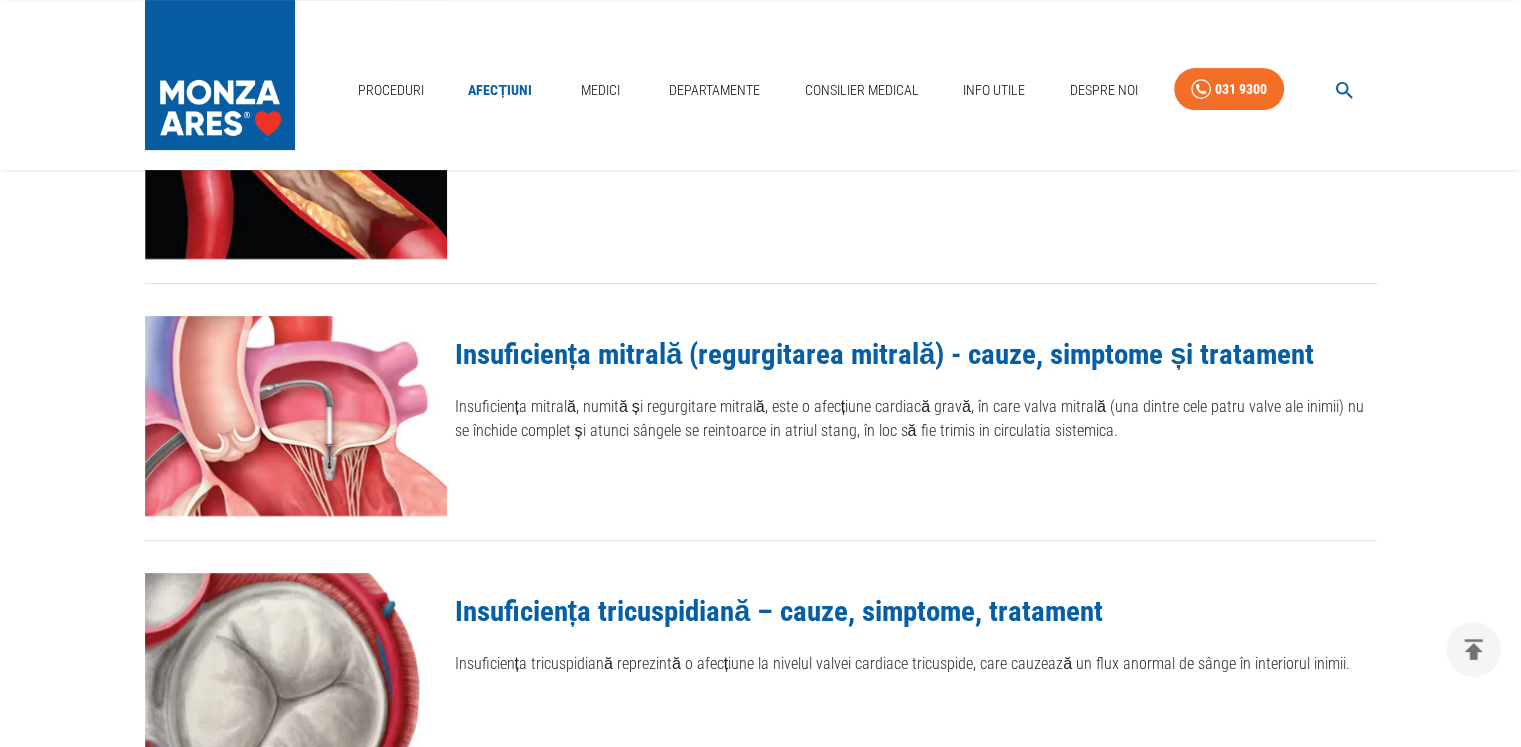 scroll, scrollTop: 600, scrollLeft: 0, axis: vertical 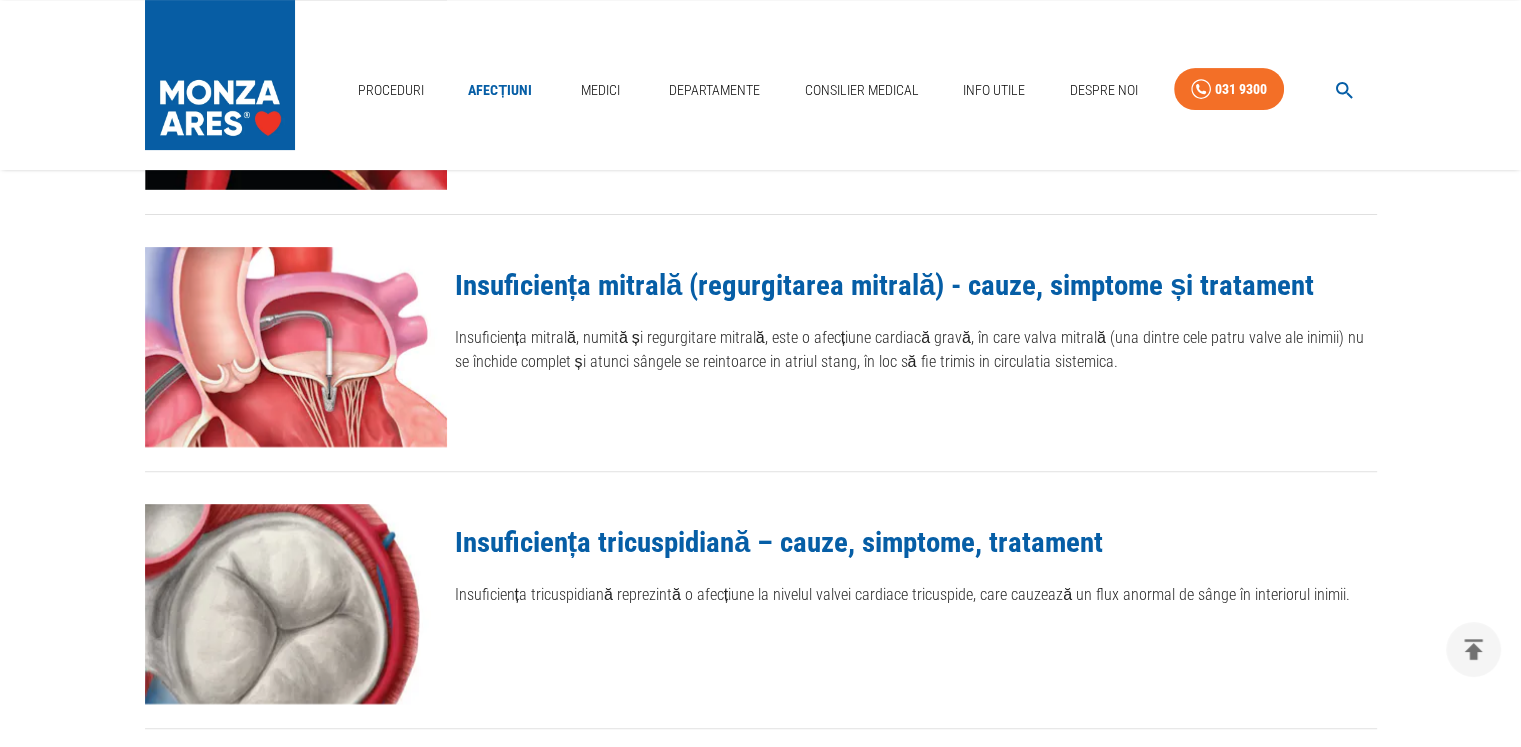 click on "Insuficiența mitrală (regurgitarea mitrală) - cauze, simptome și tratament" at bounding box center [885, 285] 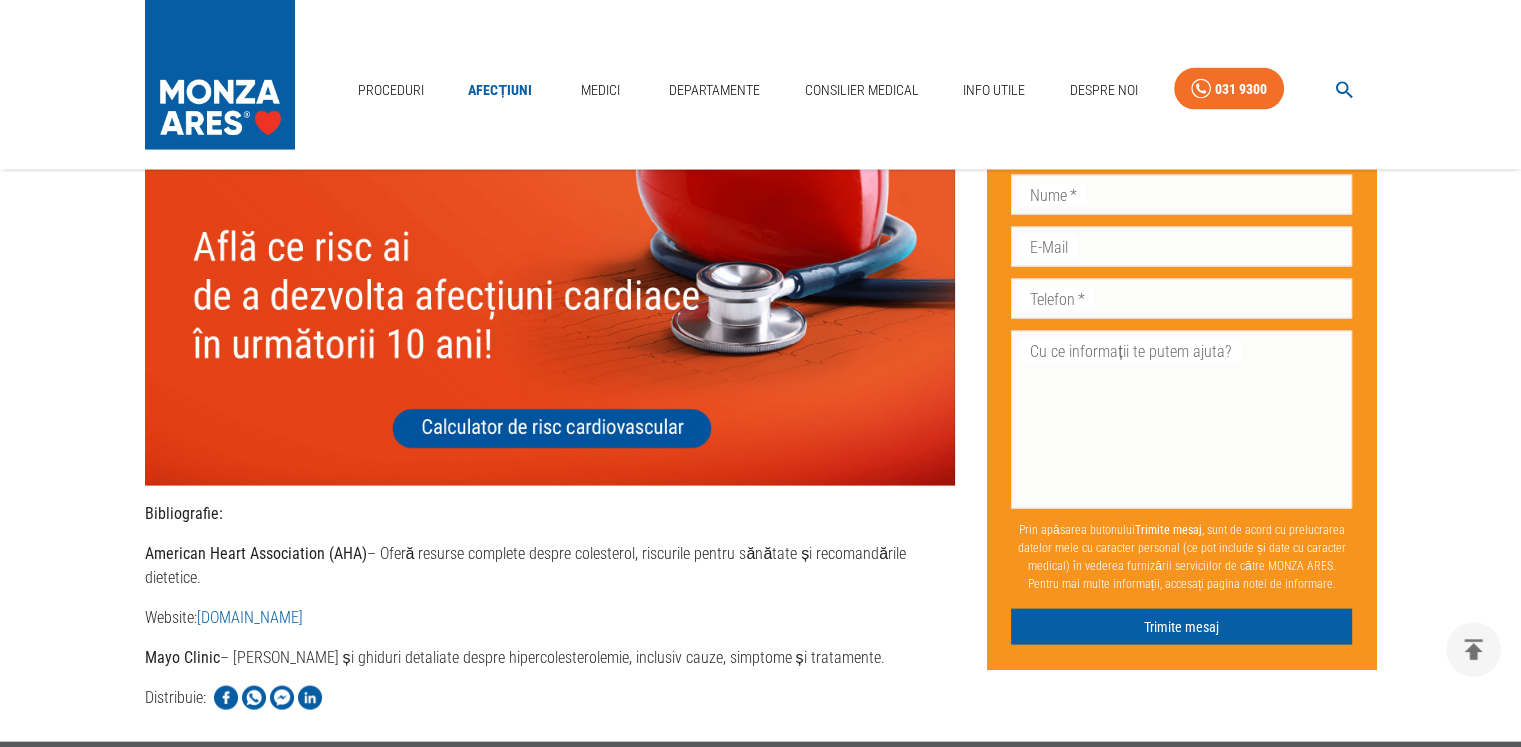 scroll, scrollTop: 4400, scrollLeft: 0, axis: vertical 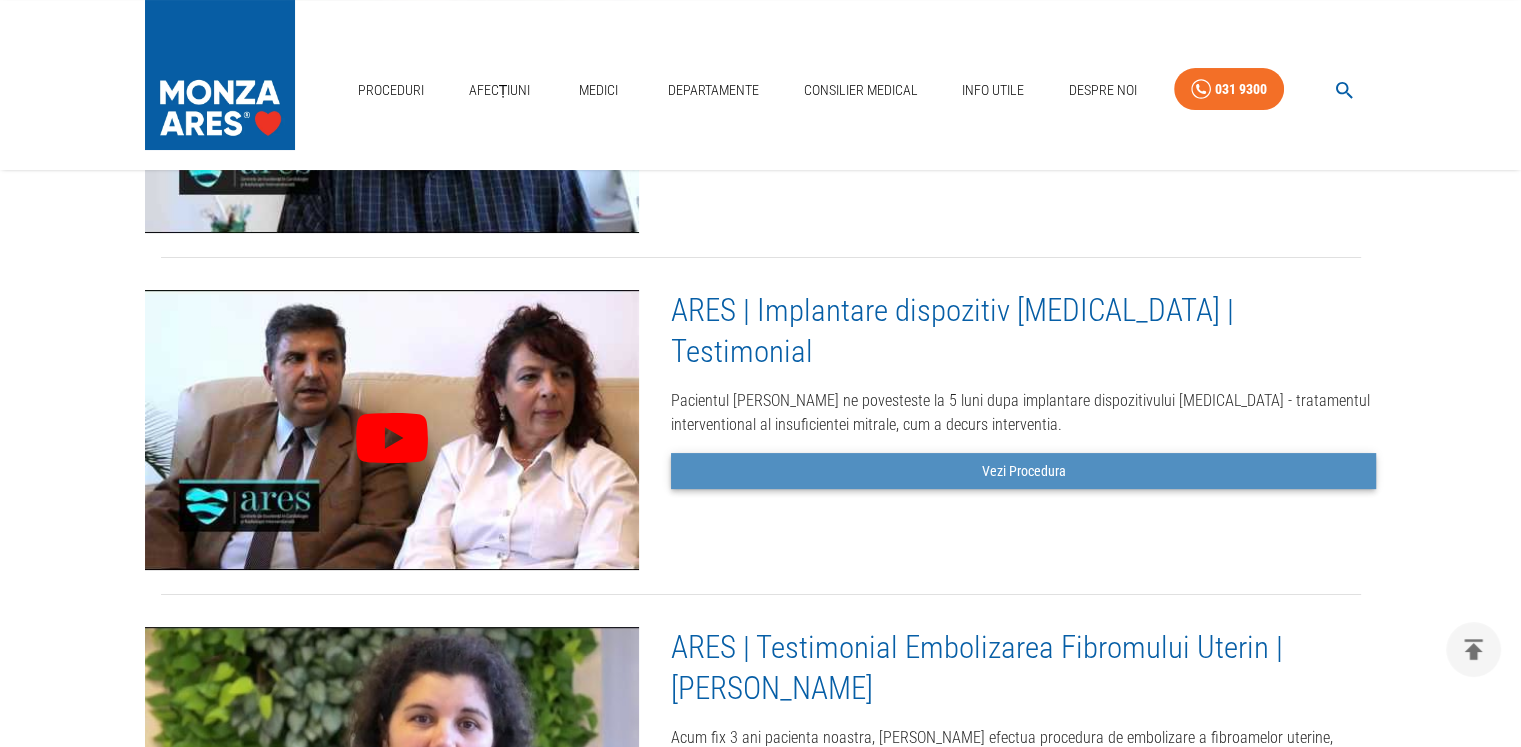 click on "Vezi Procedura" at bounding box center [1023, 471] 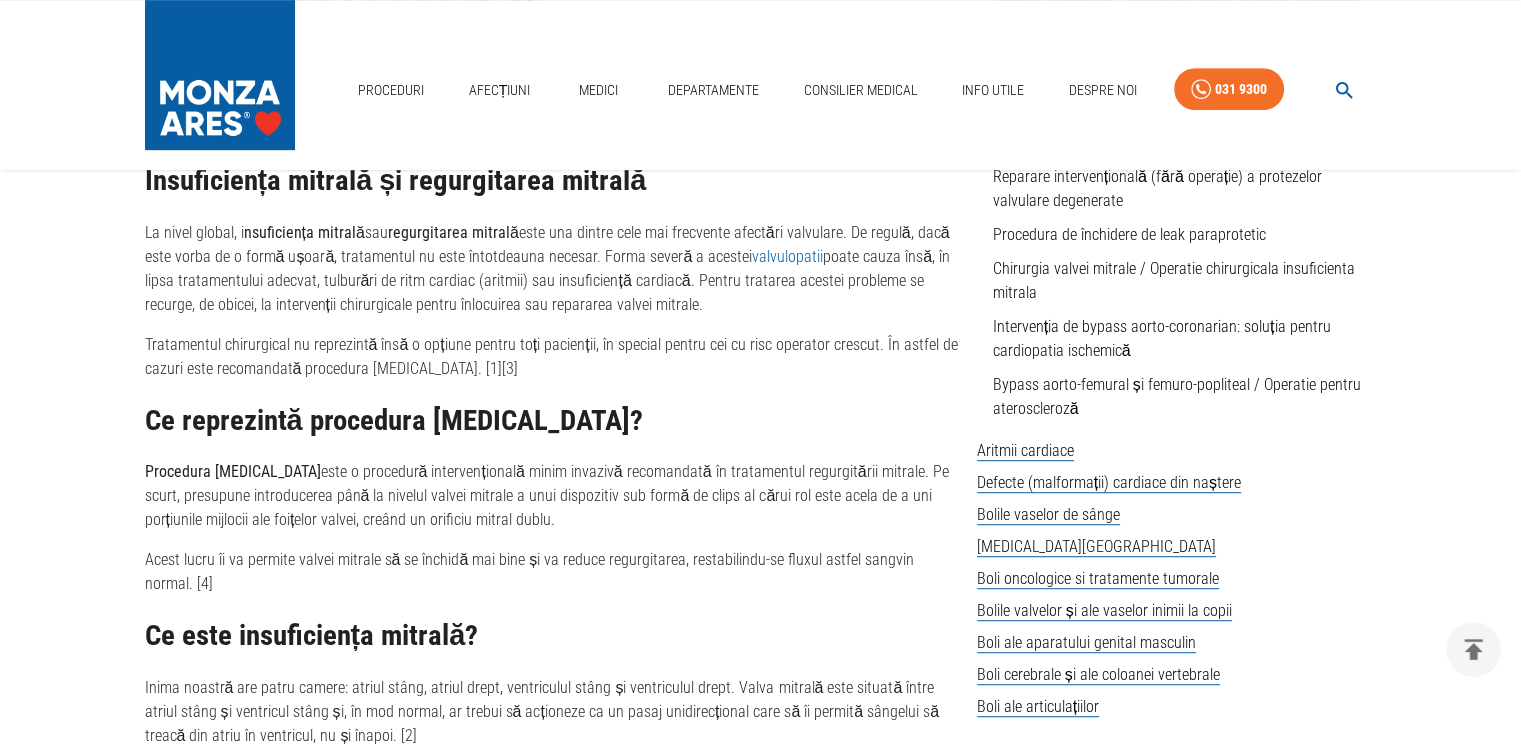 scroll, scrollTop: 1100, scrollLeft: 0, axis: vertical 